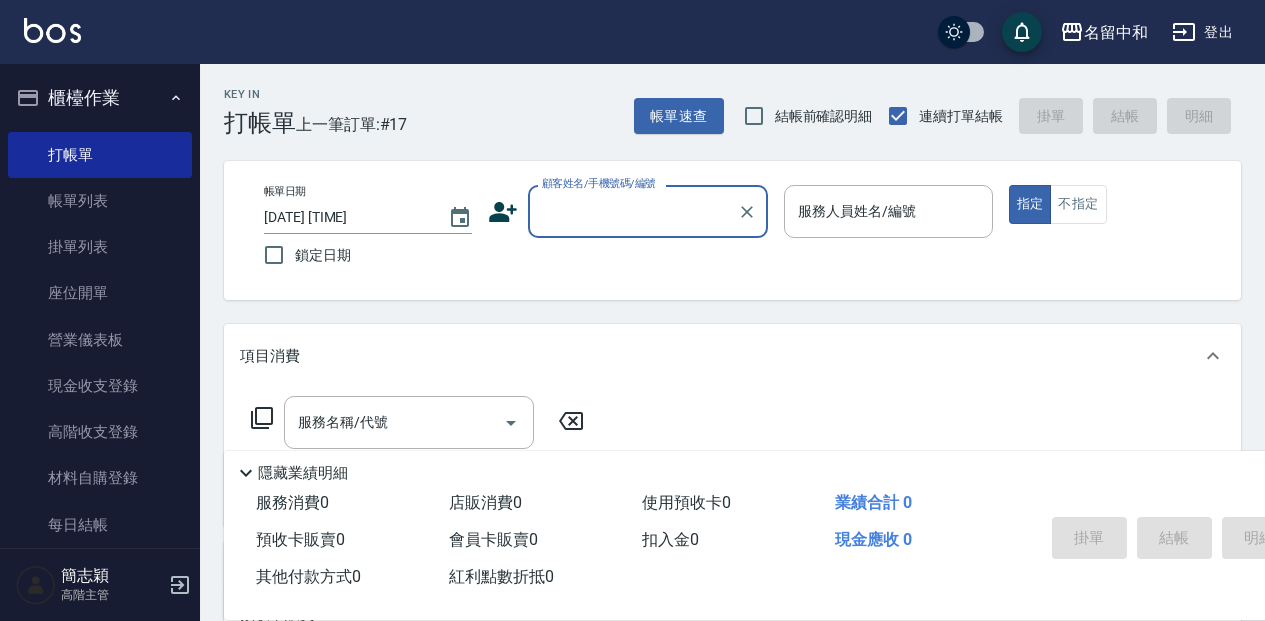 scroll, scrollTop: 0, scrollLeft: 0, axis: both 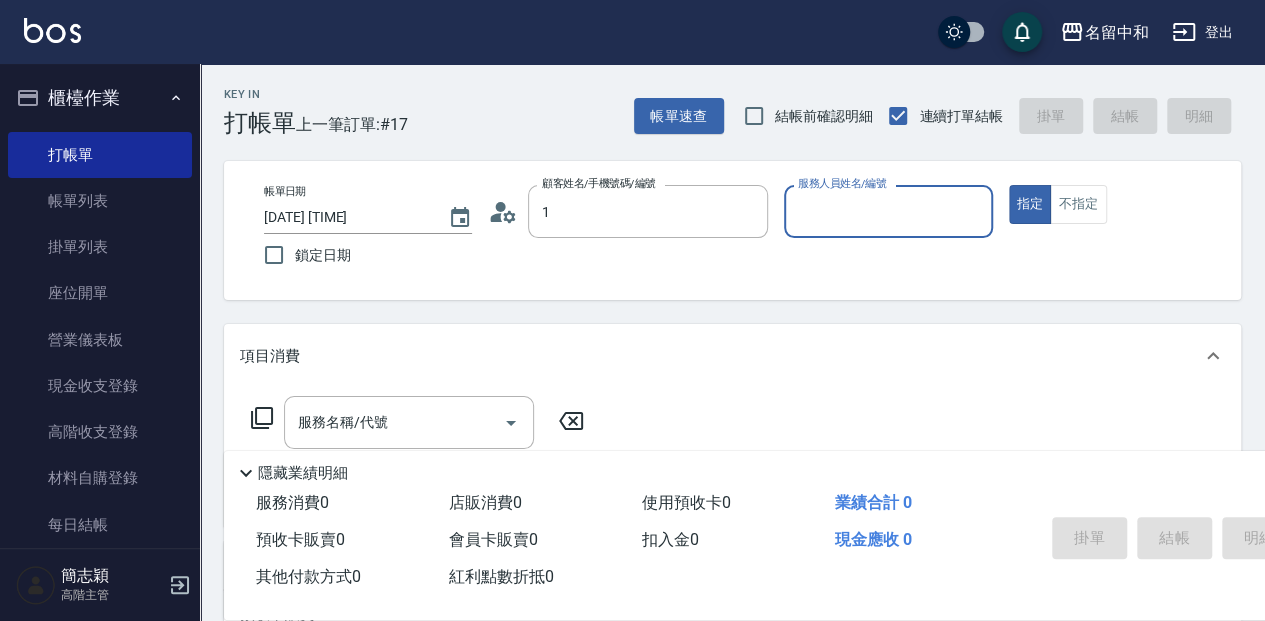 type on "[NAME]/[NUMBER]/null" 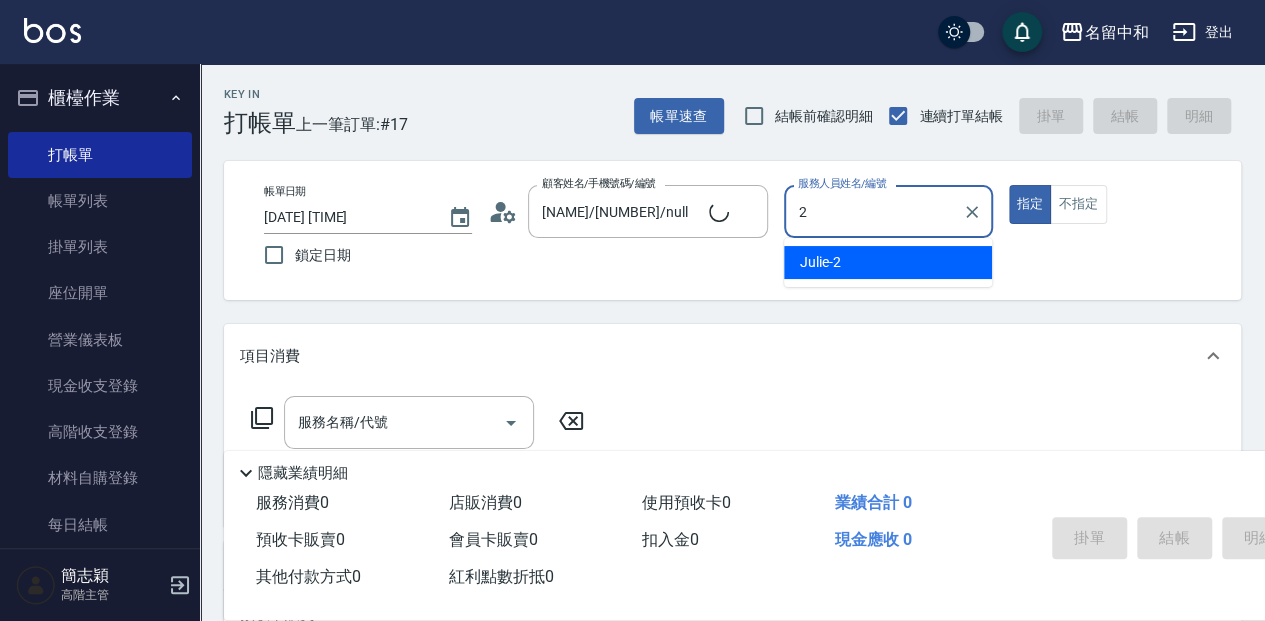 type on "2" 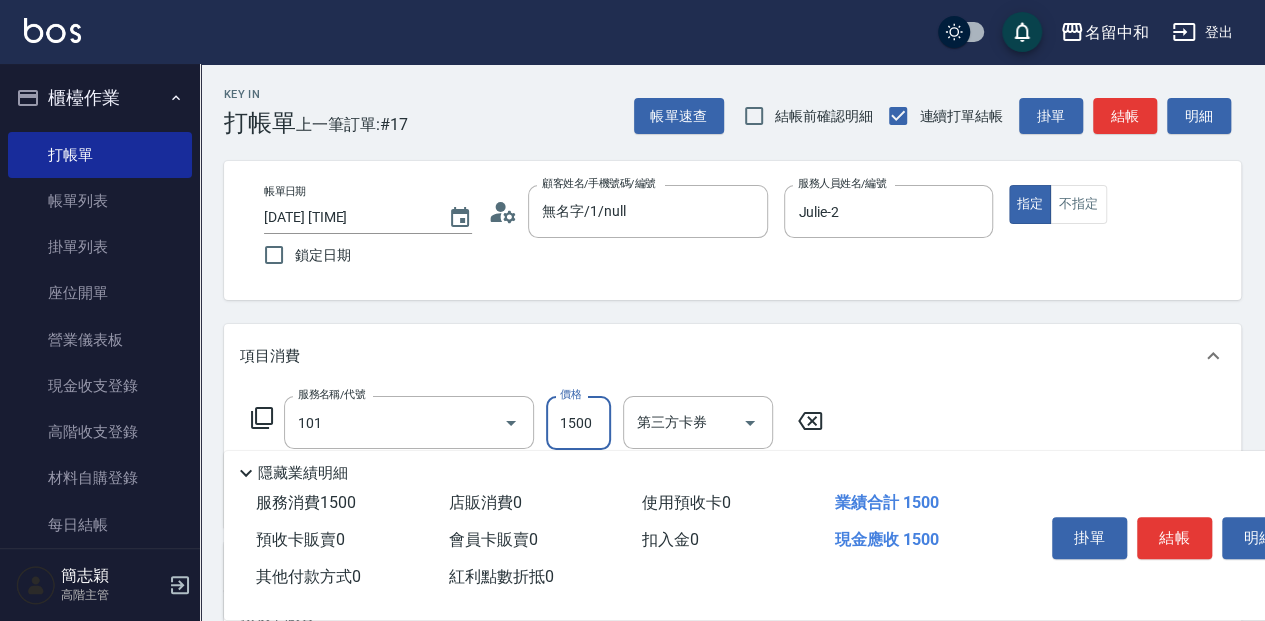 type on "草本頭皮(101)" 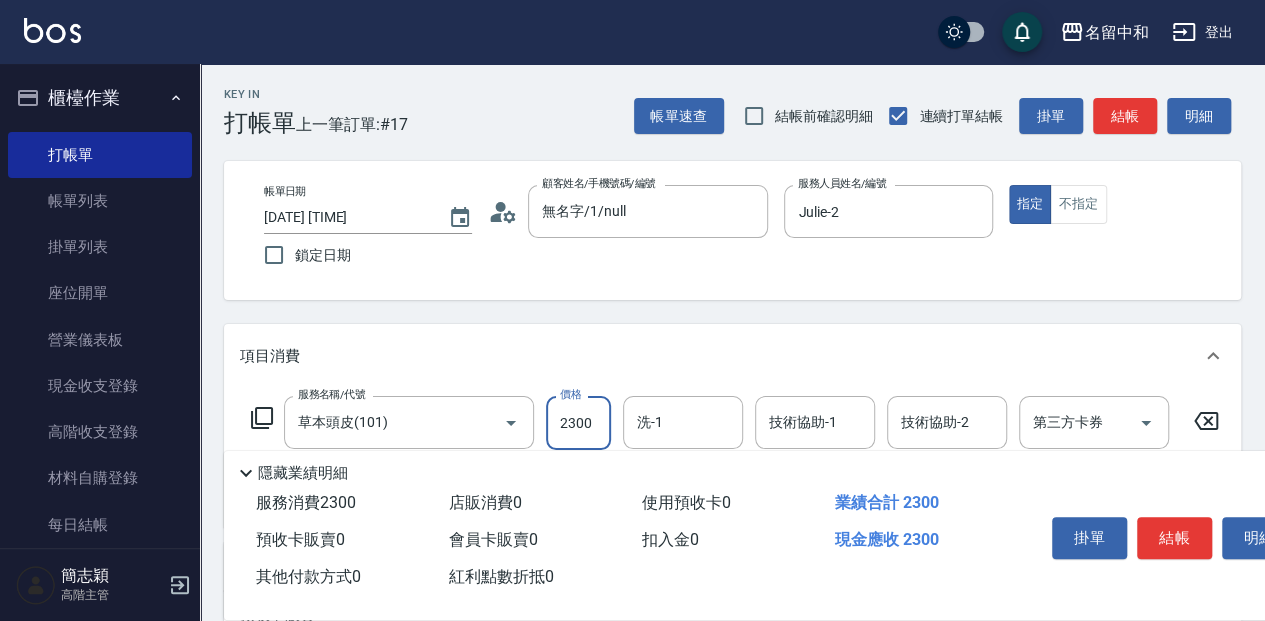 type on "2300" 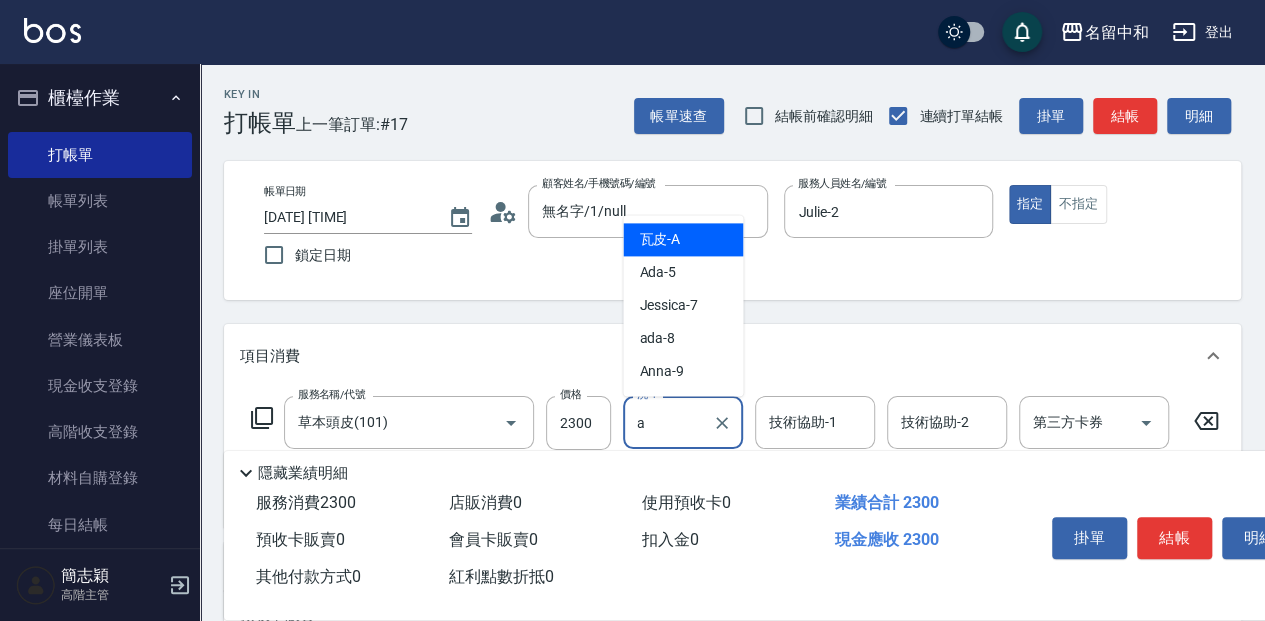 type on "瓦皮-A" 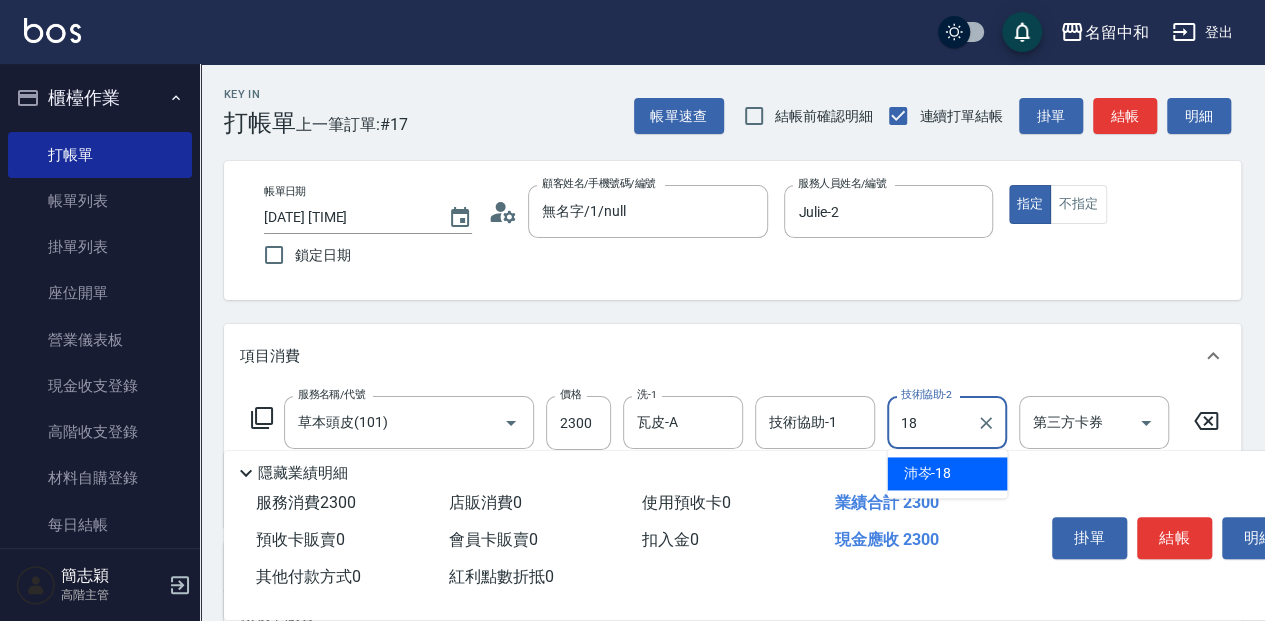 type on "[NAME]" 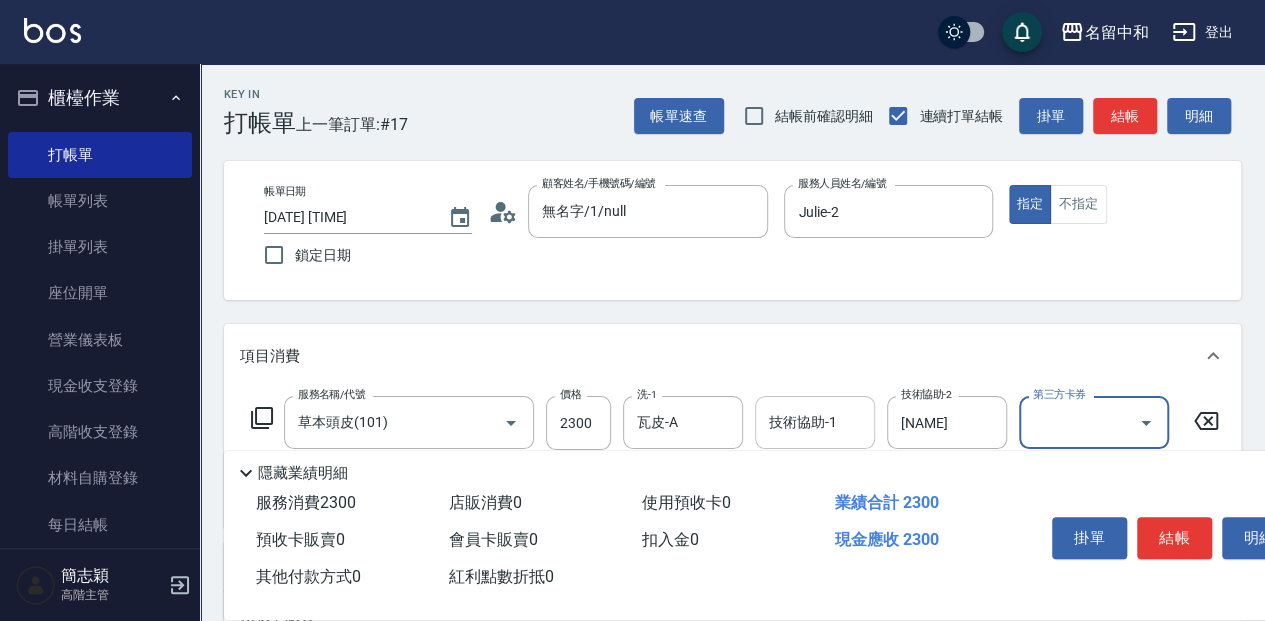 click on "技術協助-1" at bounding box center [815, 422] 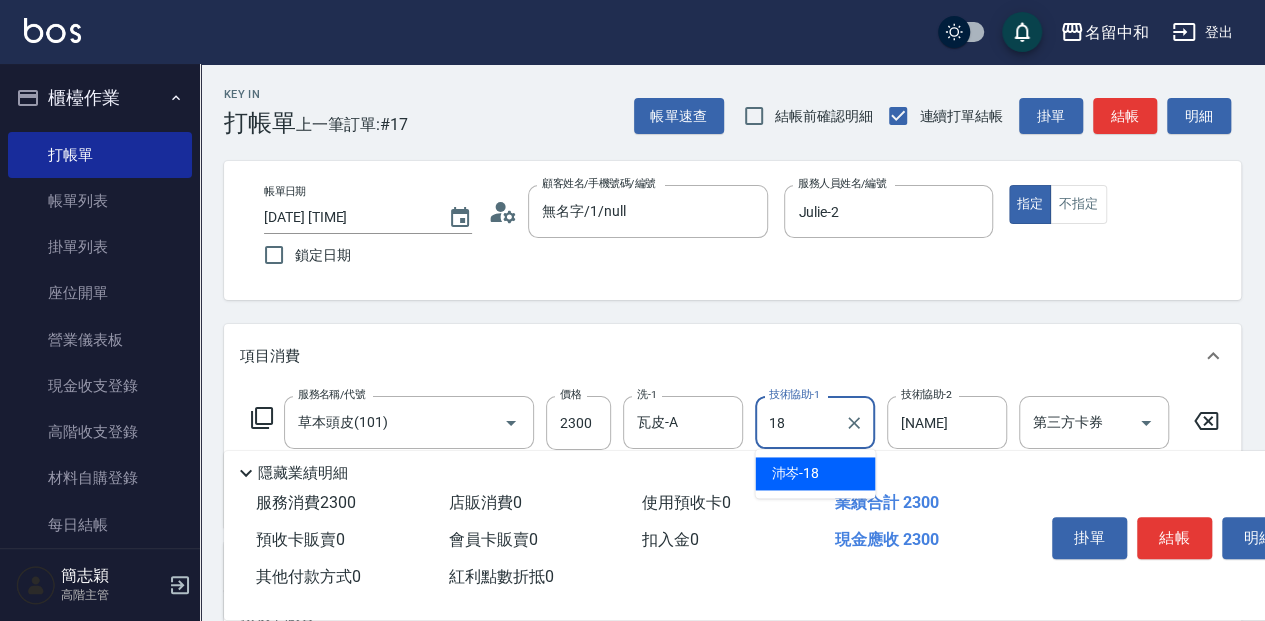 type on "[NAME]" 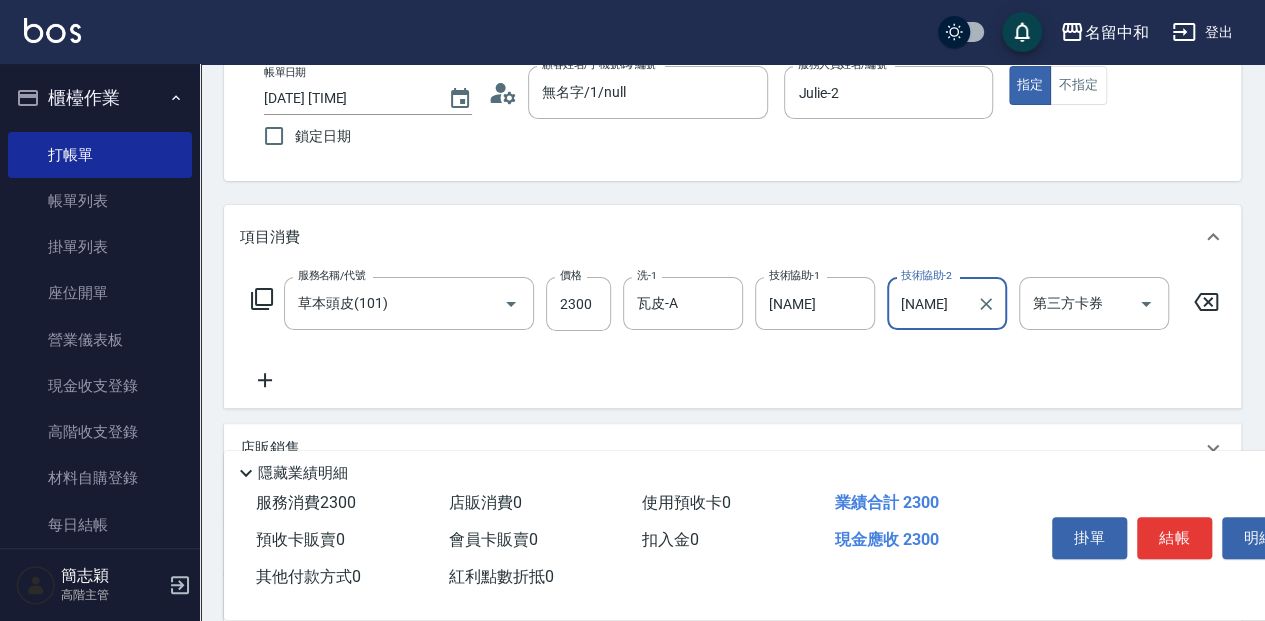 scroll, scrollTop: 133, scrollLeft: 0, axis: vertical 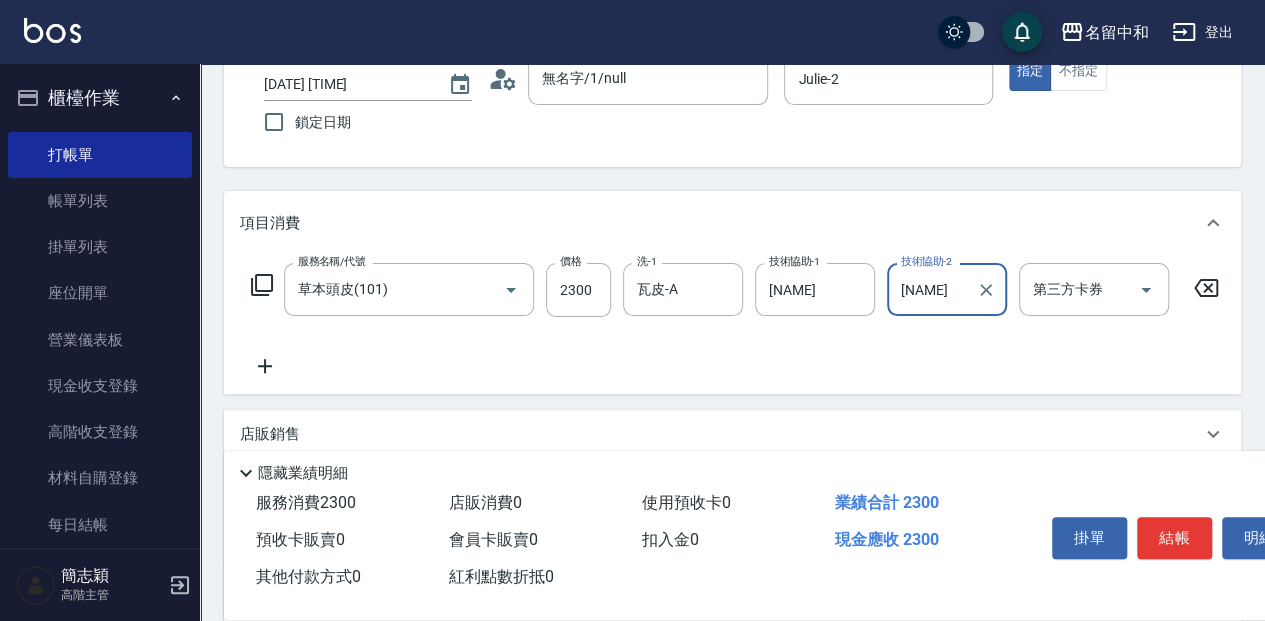 click on "服務名稱/代號 草本頭皮(101) 服務名稱/代號 價格 2300 價格 洗-1 瓦皮-A 洗-1 技術協助-1 沛岑-18 技術協助-1 技術協助-2 沛岑-18 技術協助-2 第三方卡券 第三方卡券" at bounding box center (732, 324) 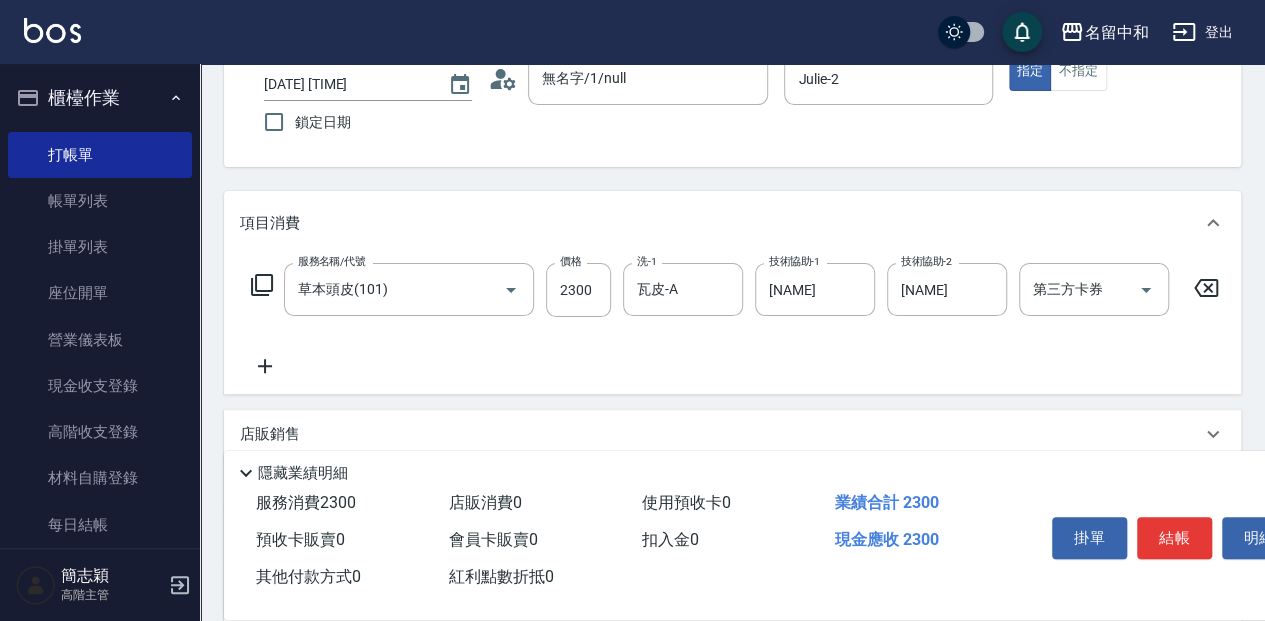 click 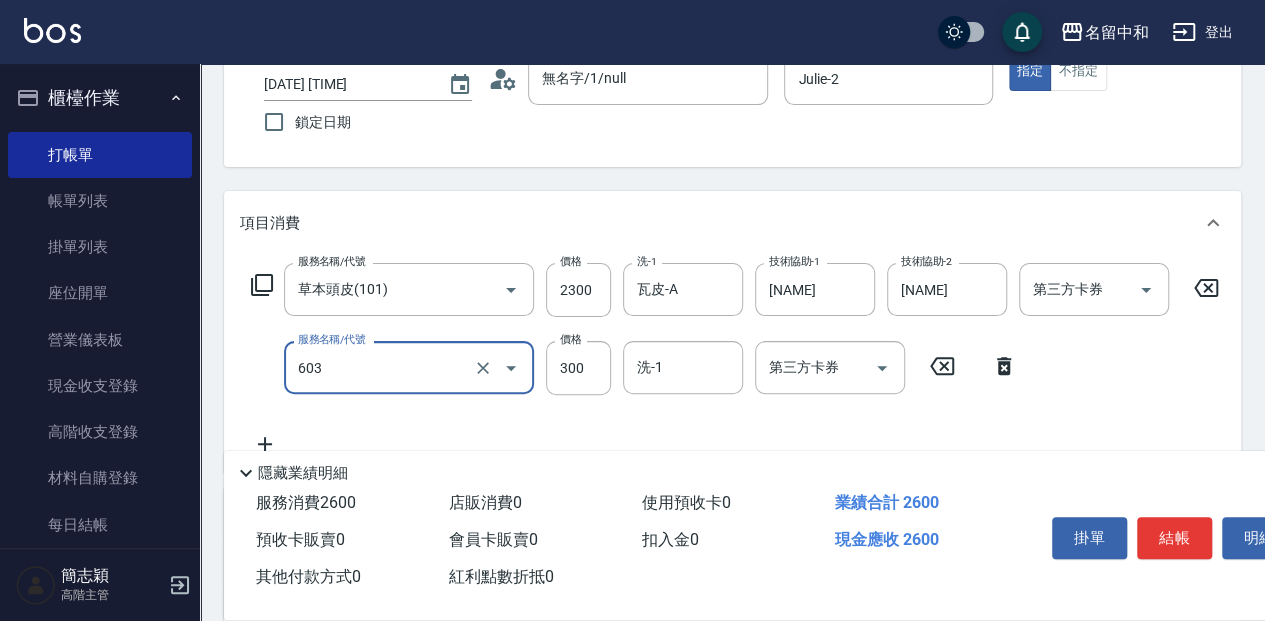 type on "護髮(300up)(603)" 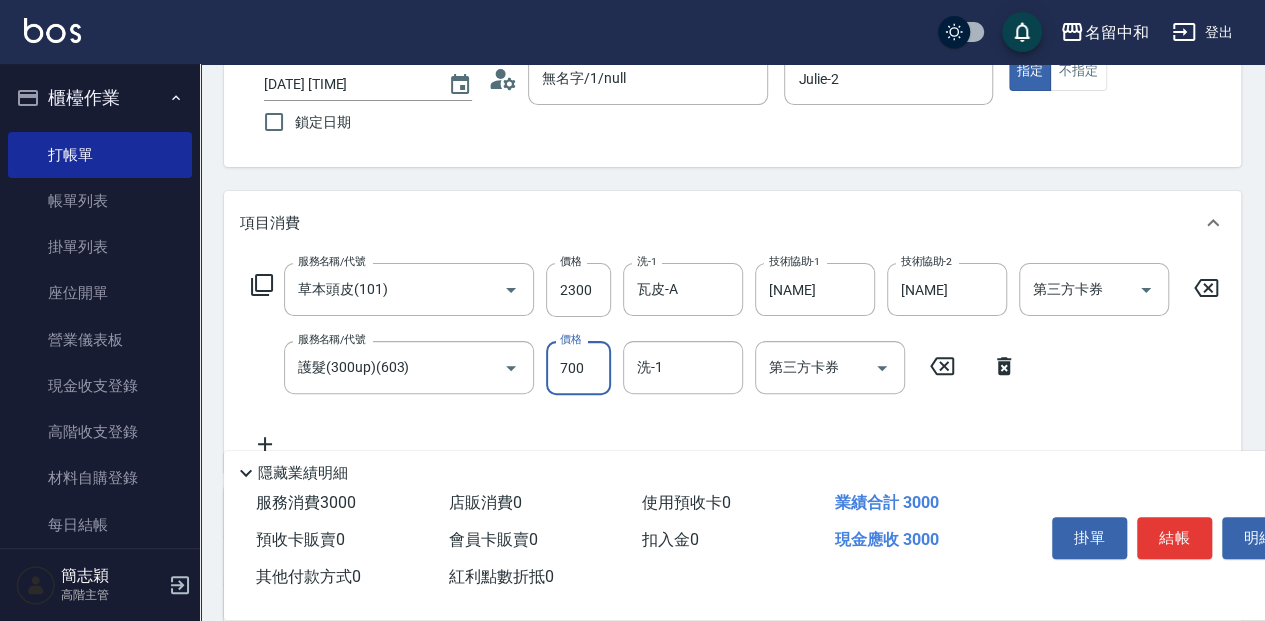 type on "700" 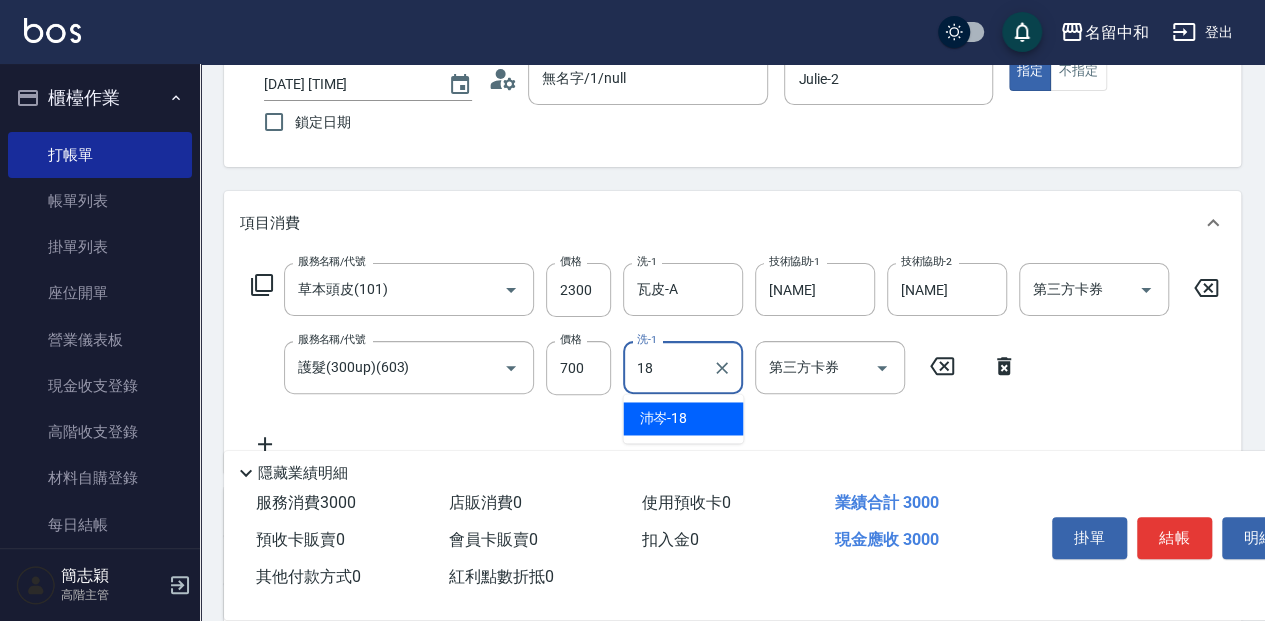type on "[NAME]" 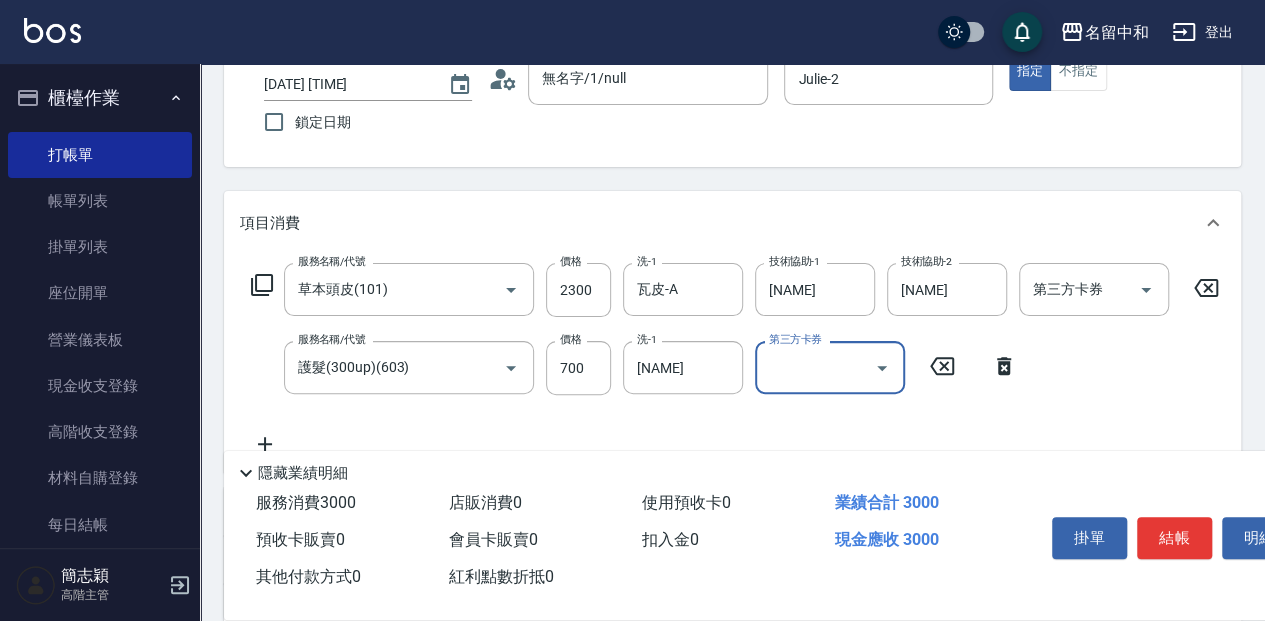 click on "結帳" at bounding box center [1174, 538] 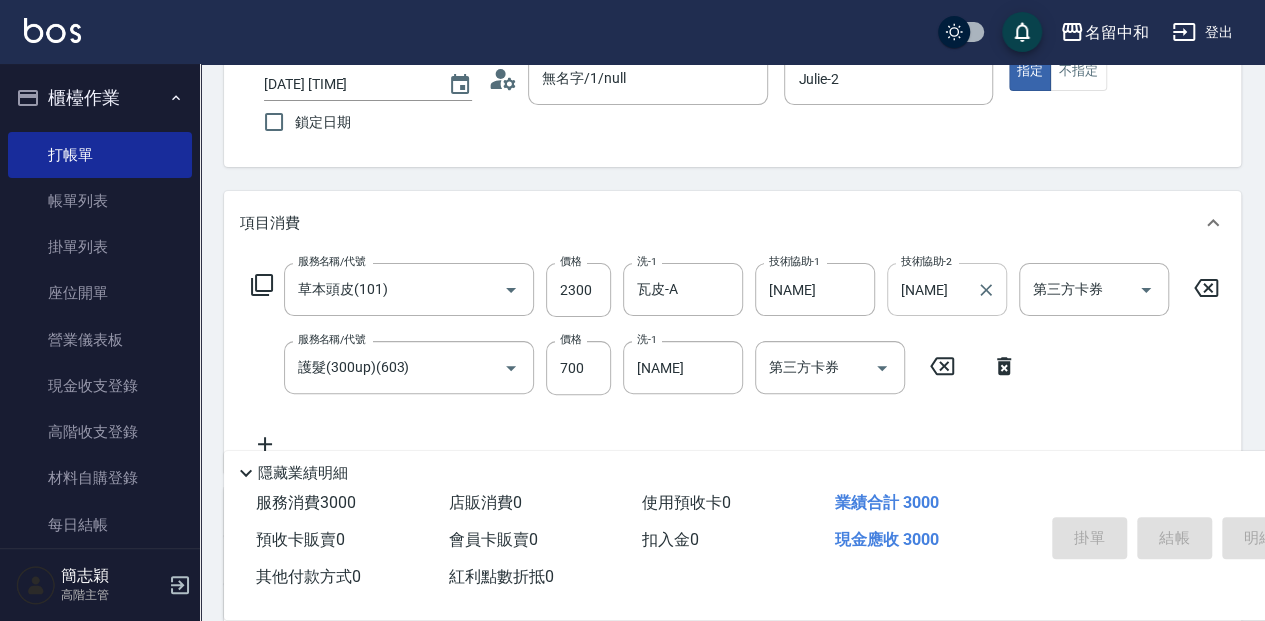 type on "[DATE] [TIME]" 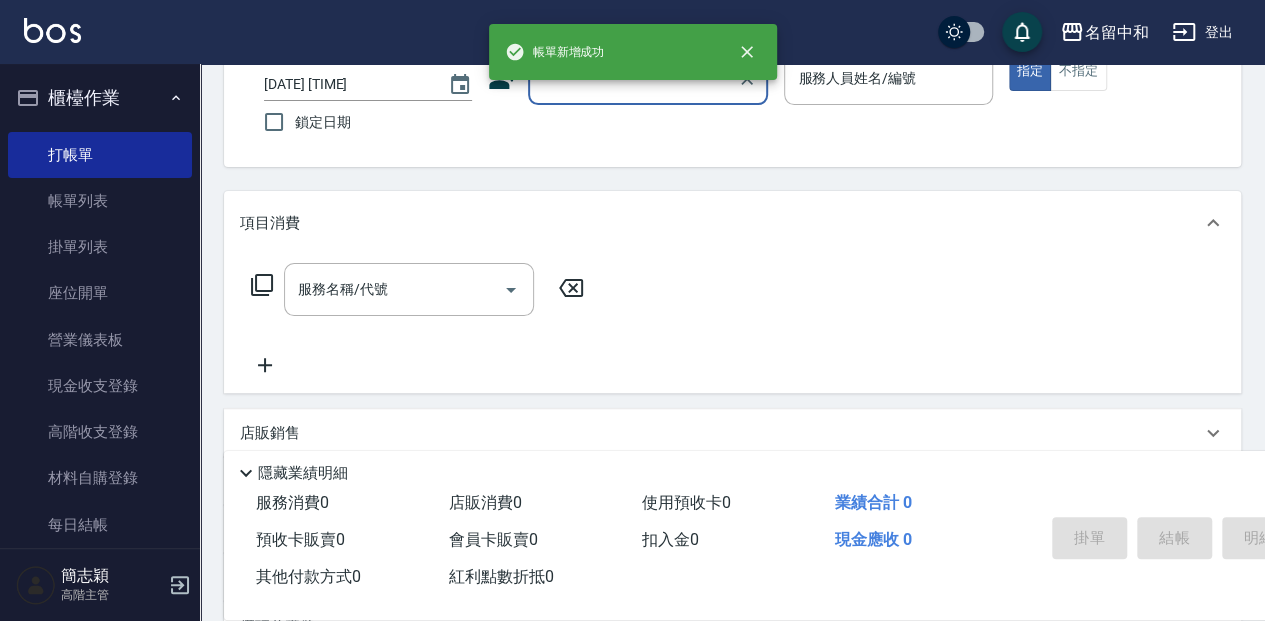 scroll, scrollTop: 0, scrollLeft: 0, axis: both 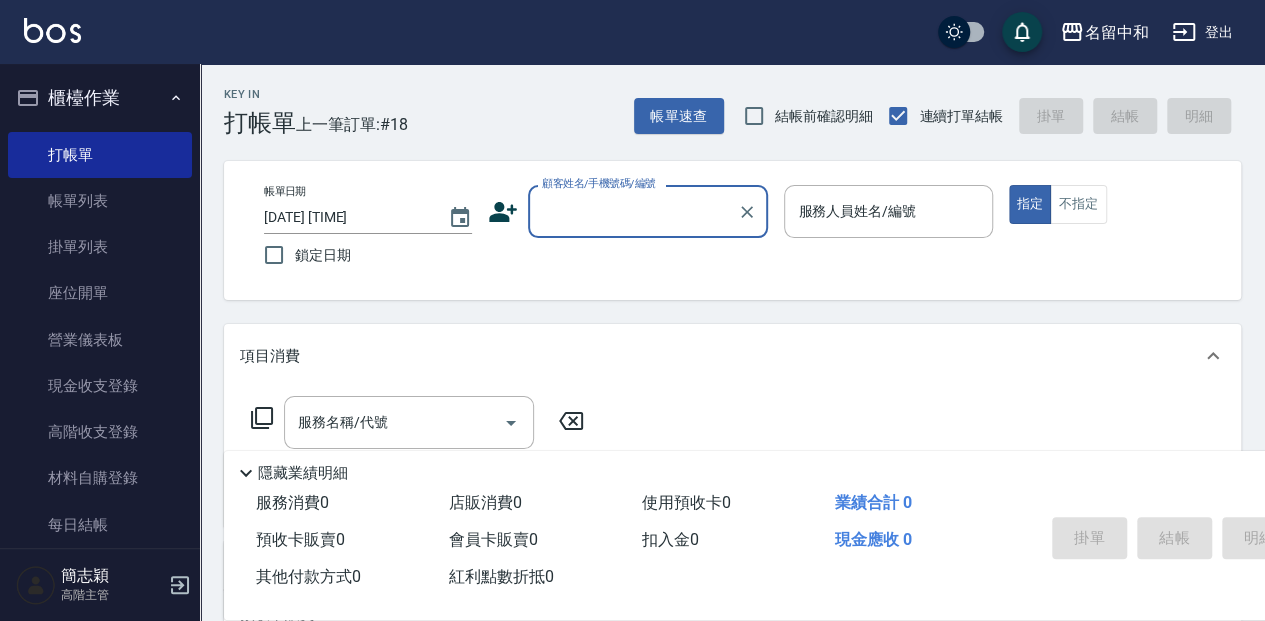 click on "顧客姓名/手機號碼/編號" at bounding box center (633, 211) 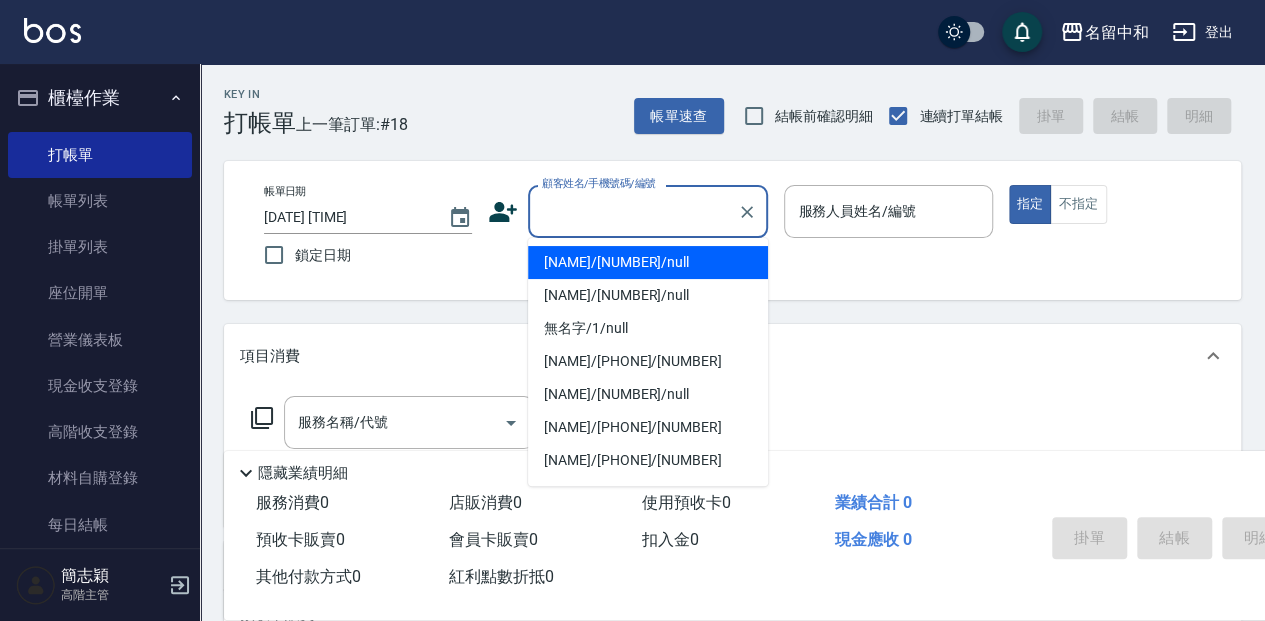 click on "[NAME]/[NUMBER]/null" at bounding box center [648, 262] 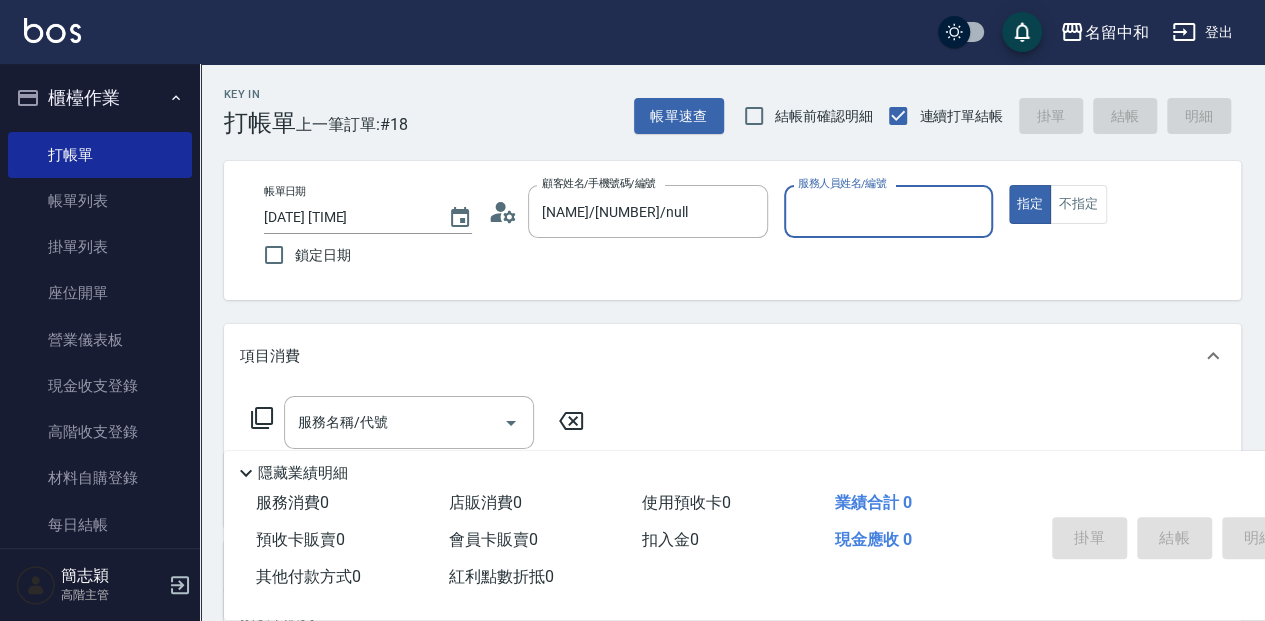click on "服務人員姓名/編號" at bounding box center (888, 211) 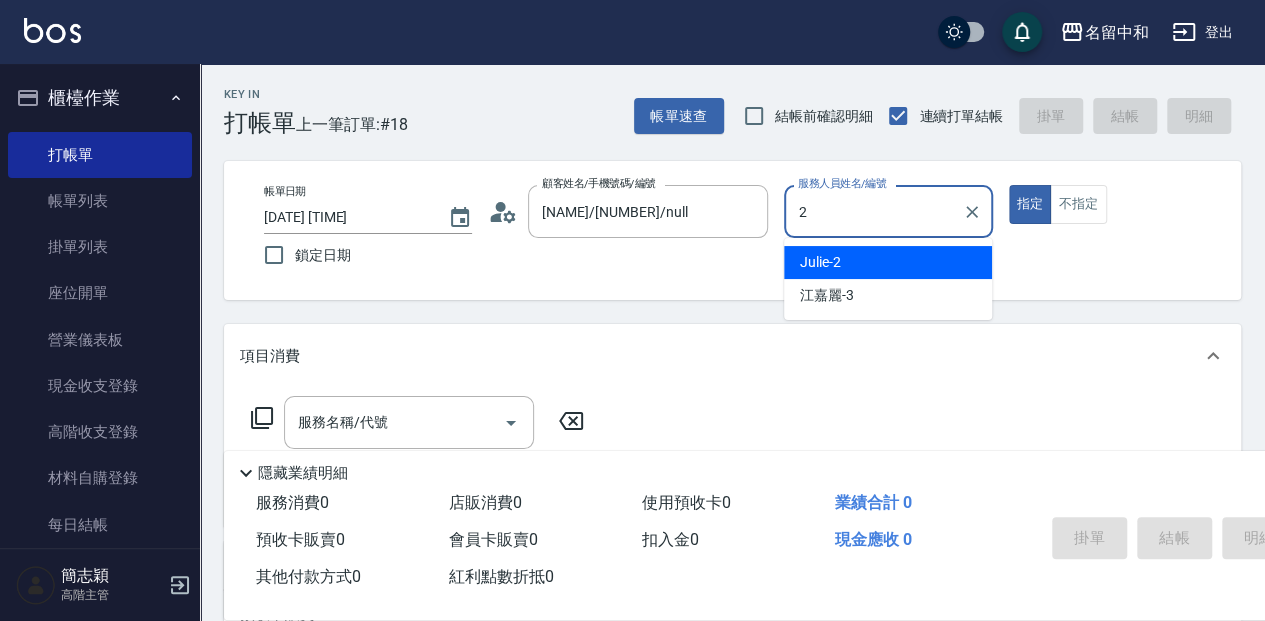 type on "Julie-2" 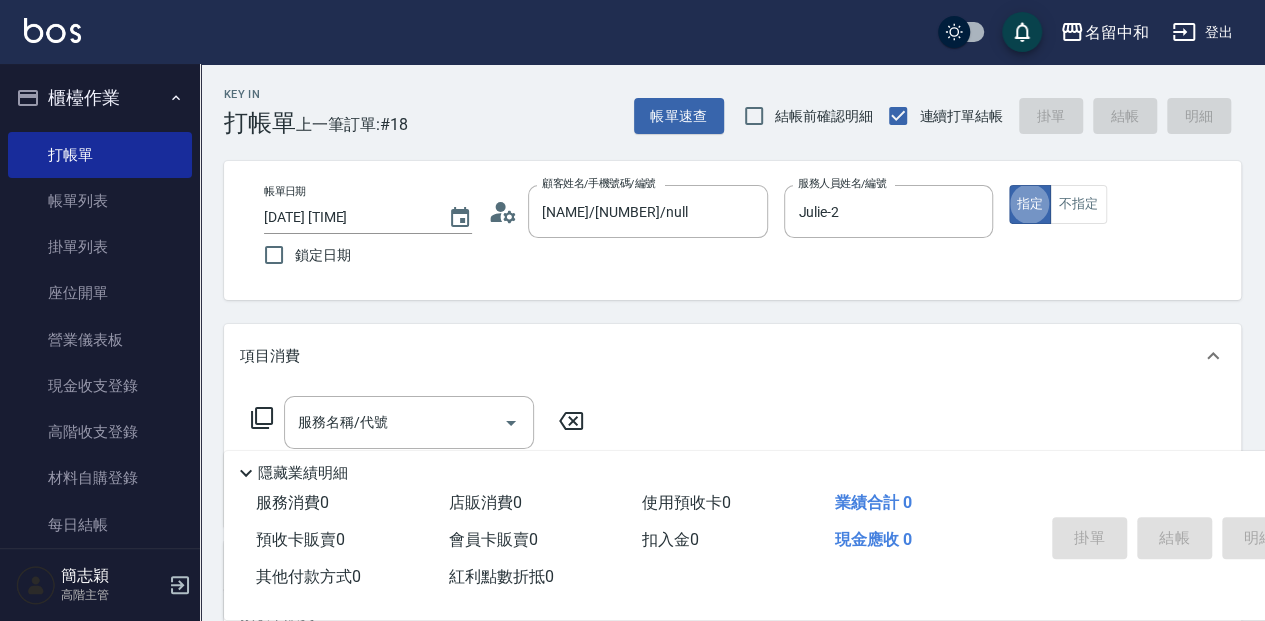 click 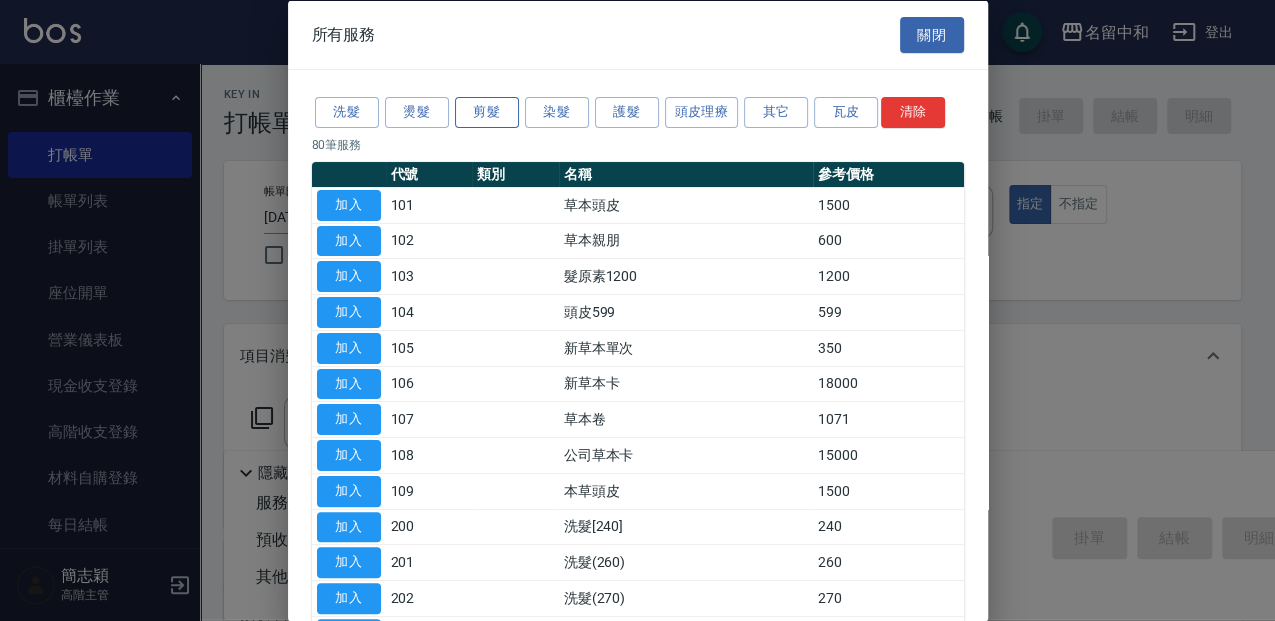 click on "剪髮" at bounding box center (487, 112) 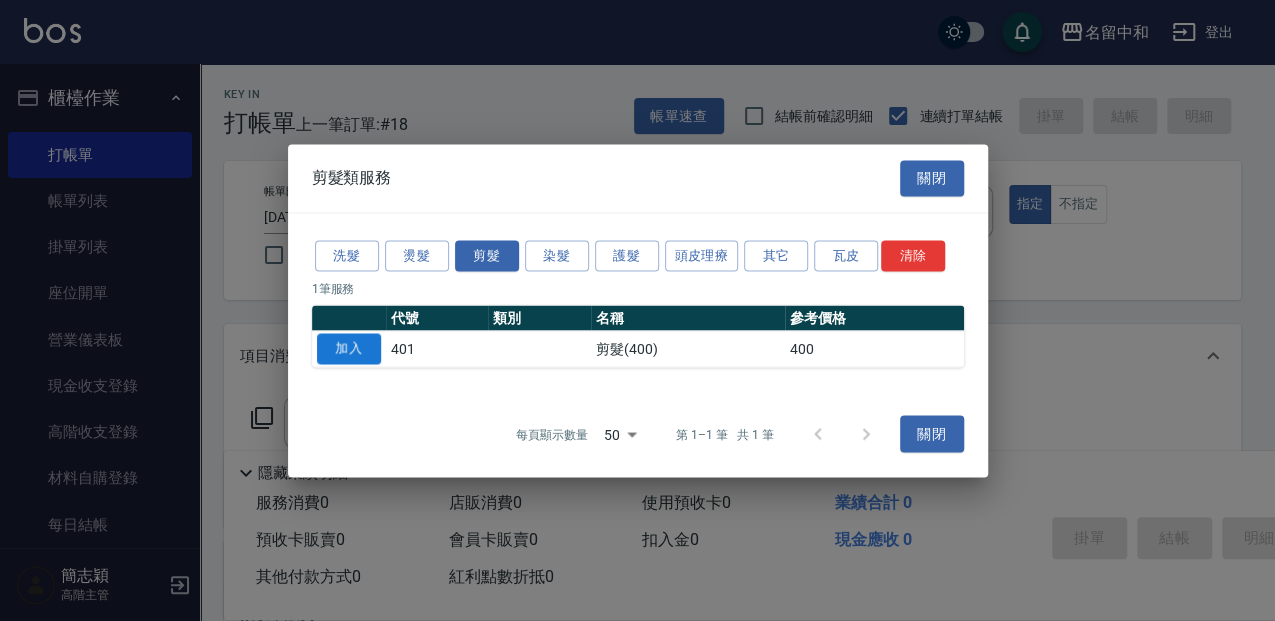 click on "加入" at bounding box center [349, 348] 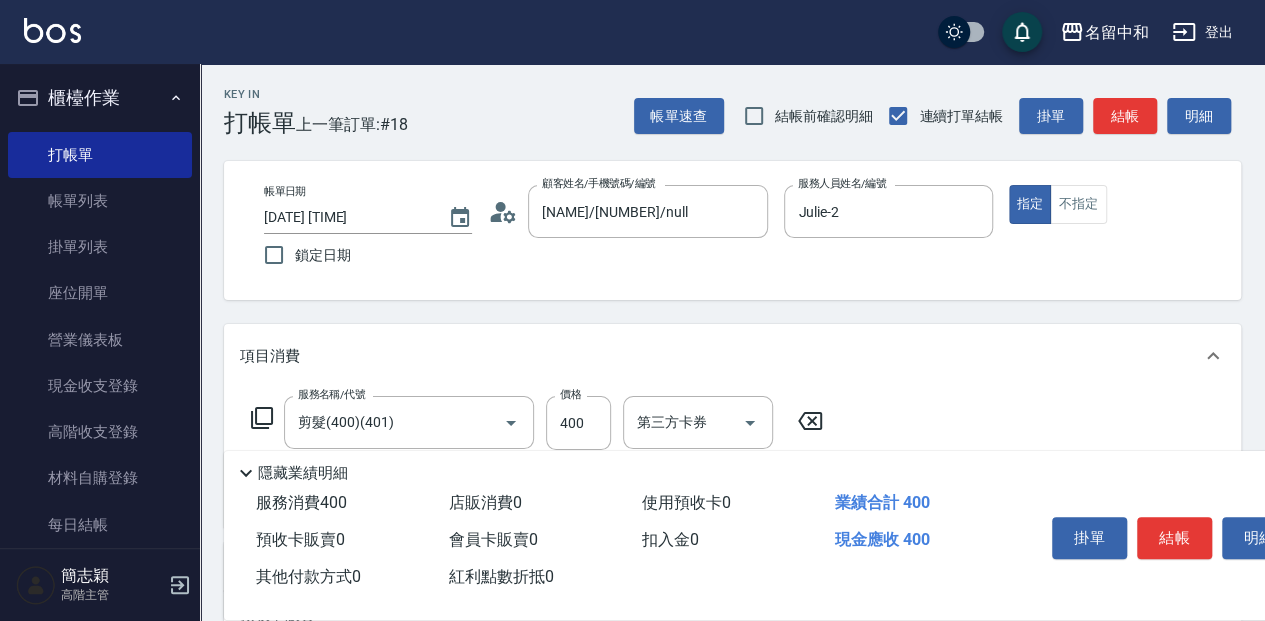 click 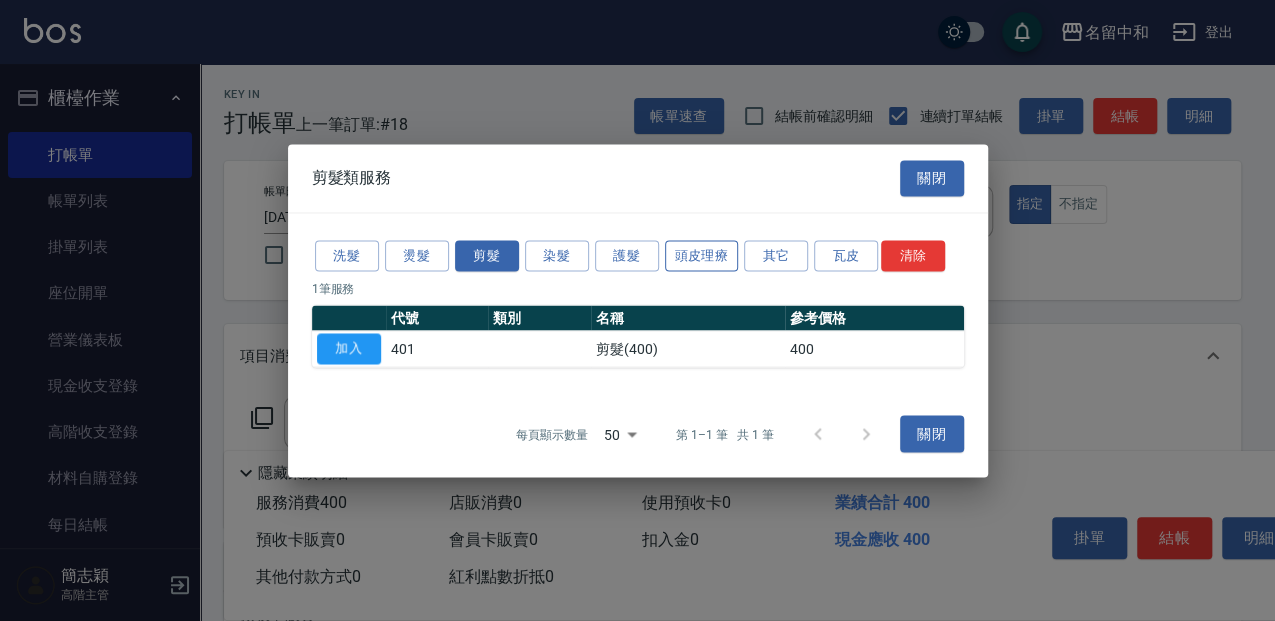 click on "頭皮理療" at bounding box center (702, 255) 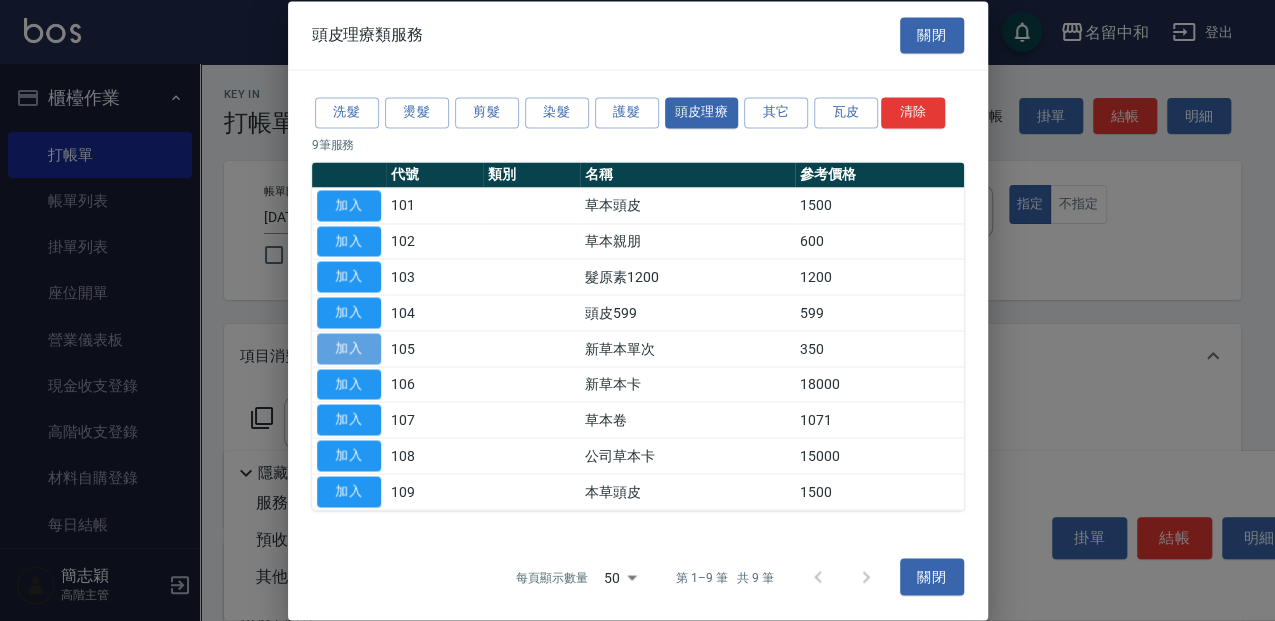 click on "加入" at bounding box center (349, 348) 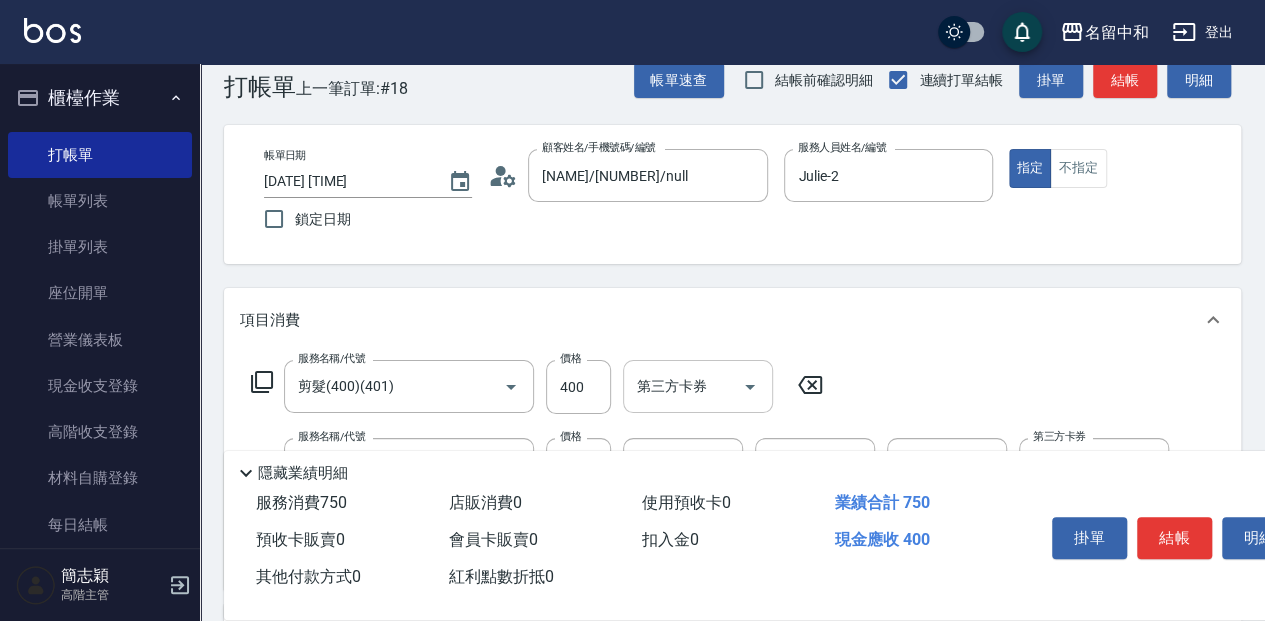 scroll, scrollTop: 66, scrollLeft: 0, axis: vertical 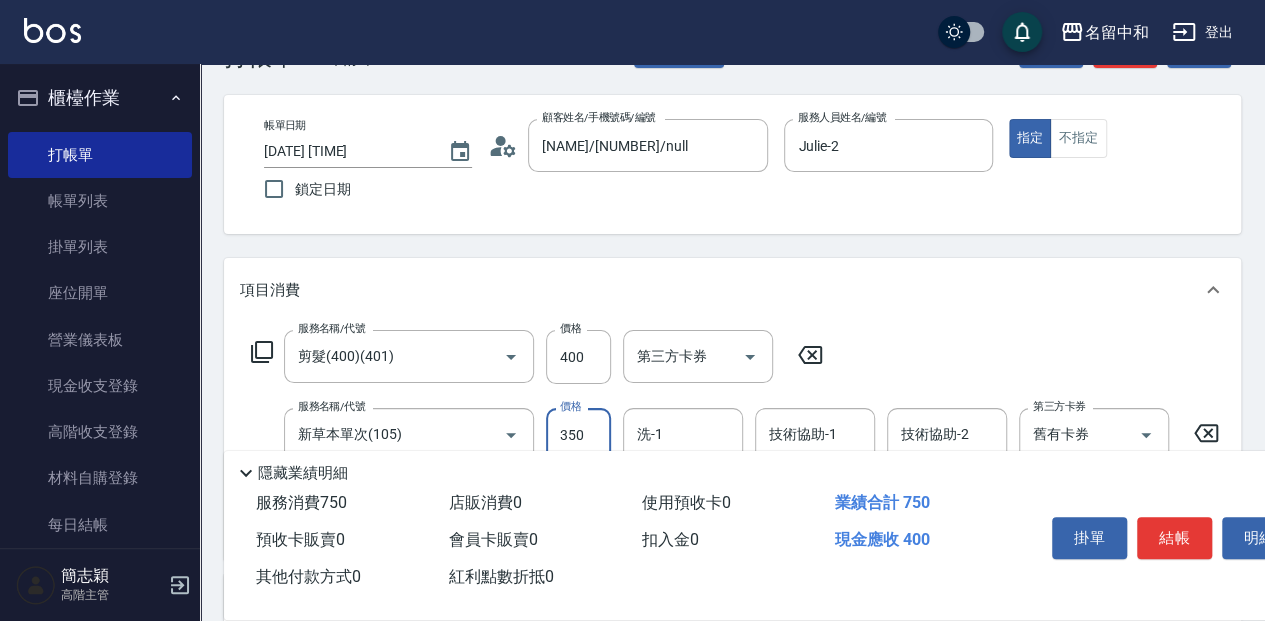 click on "350" at bounding box center [578, 435] 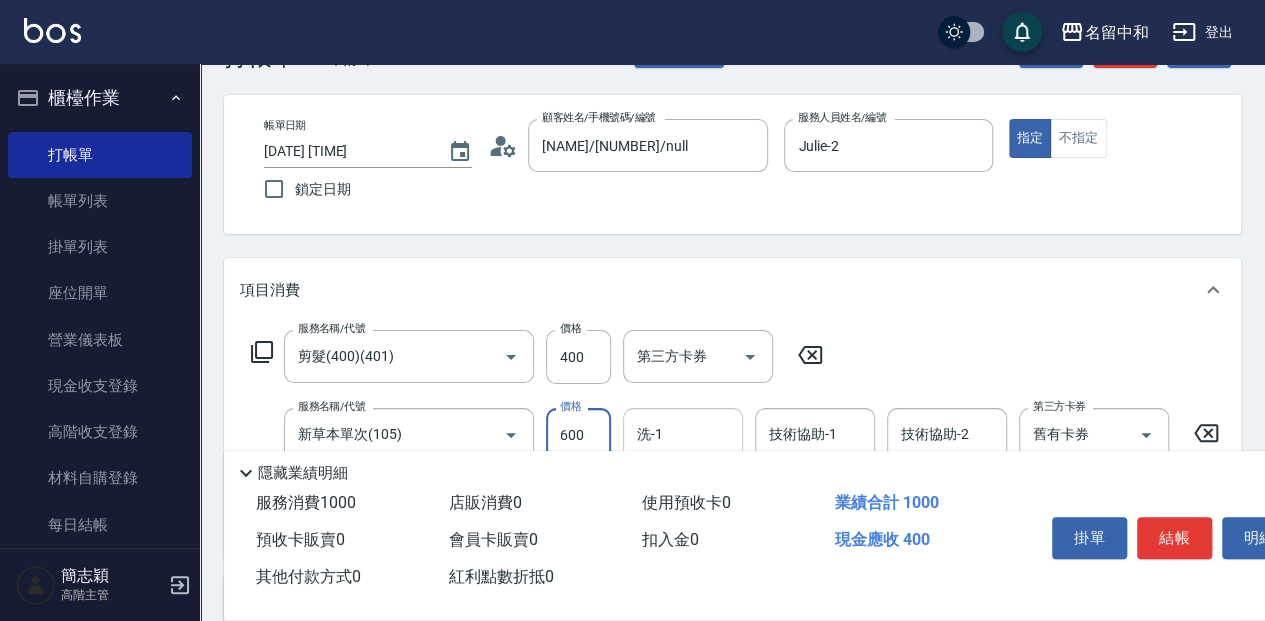 type on "600" 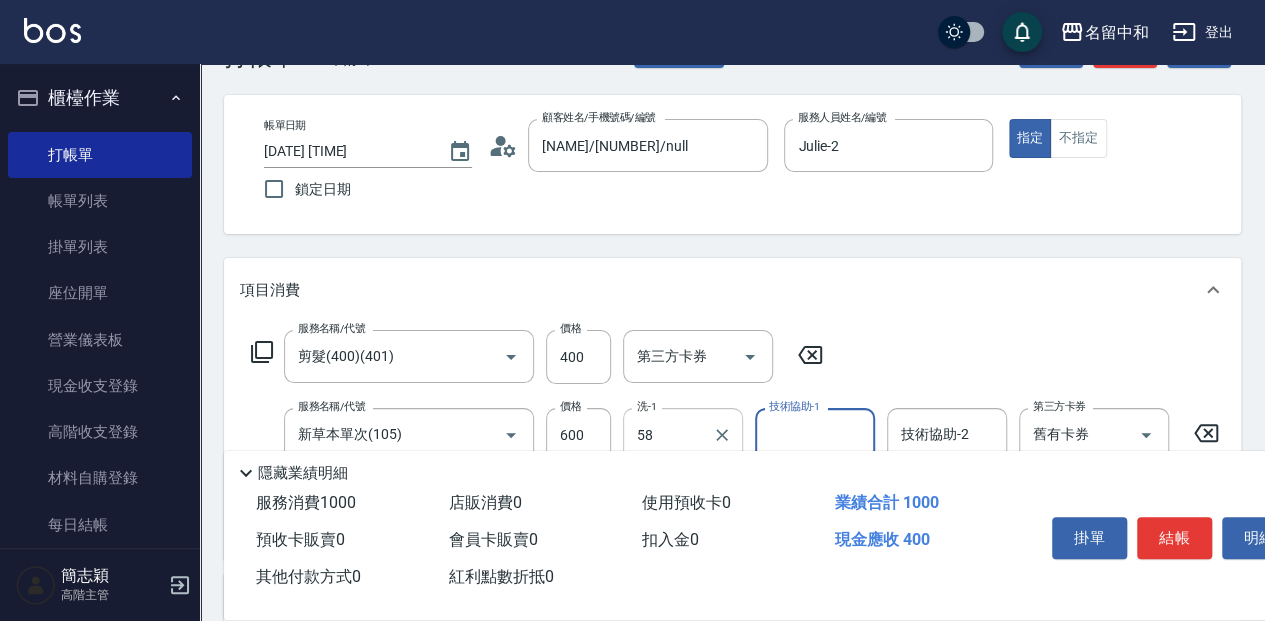 type on "莫娜-58" 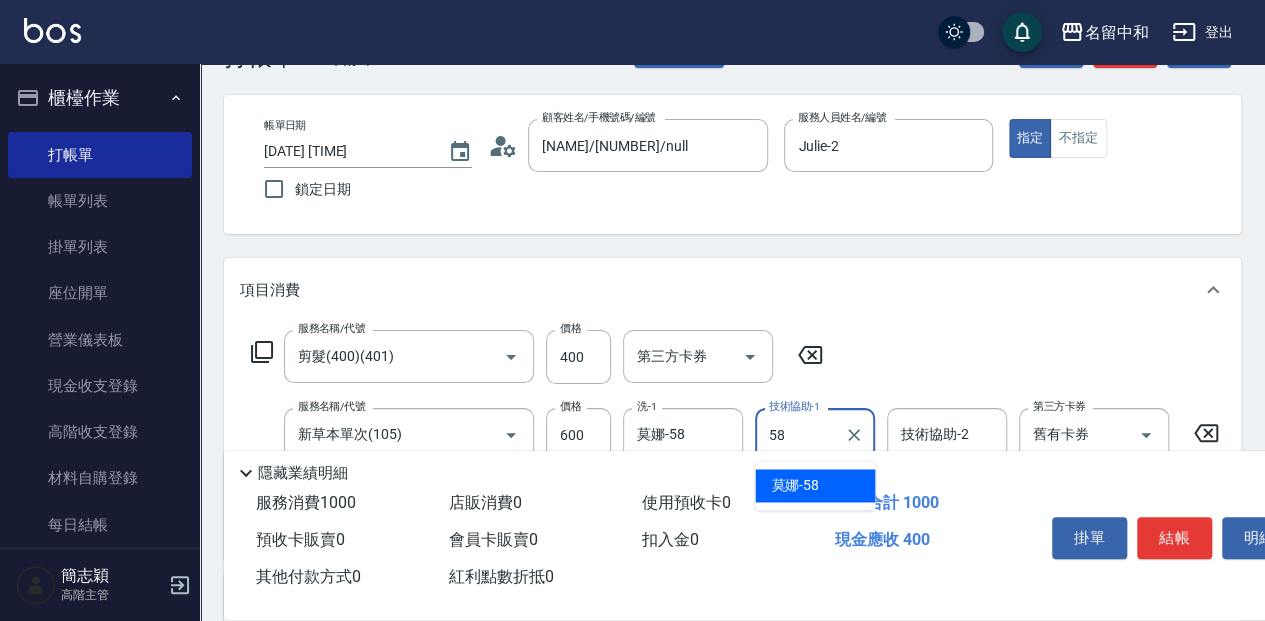 type on "莫娜-58" 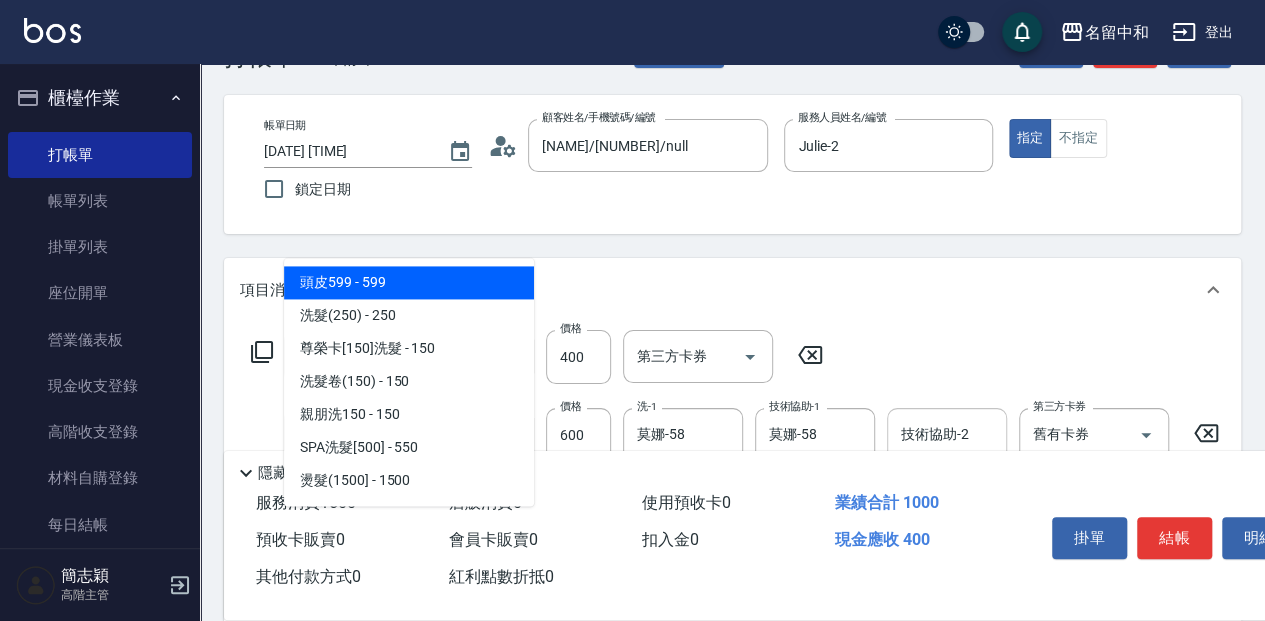 type on "5" 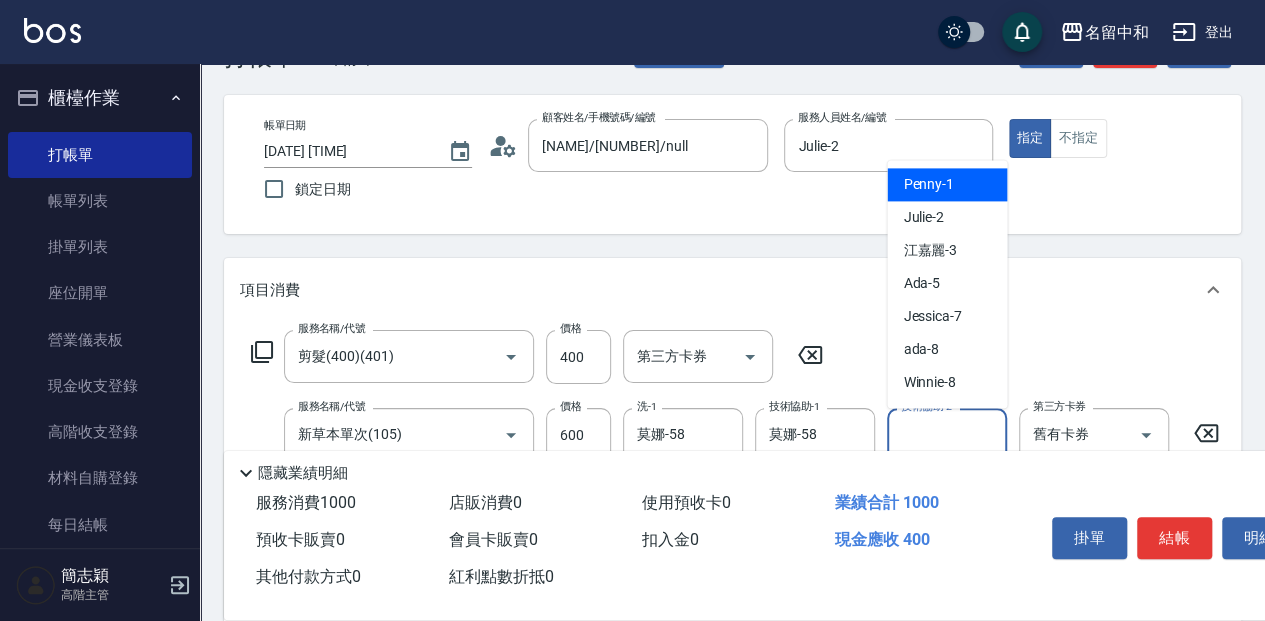 click on "技術協助-2" at bounding box center [947, 434] 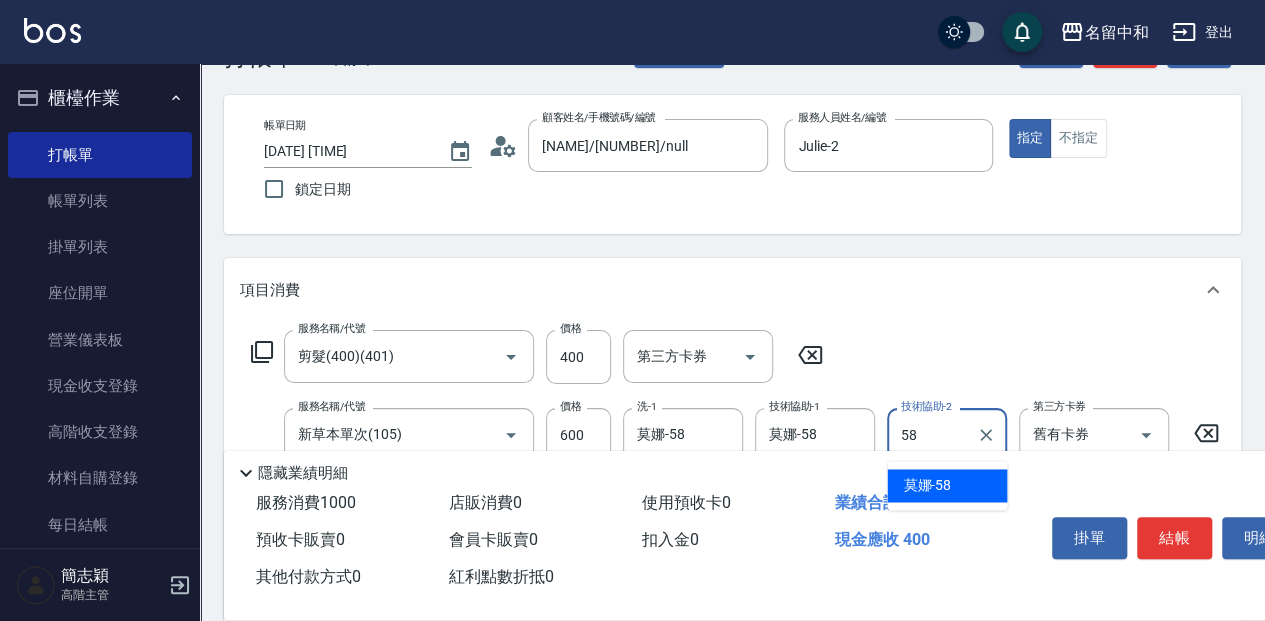type on "莫娜-58" 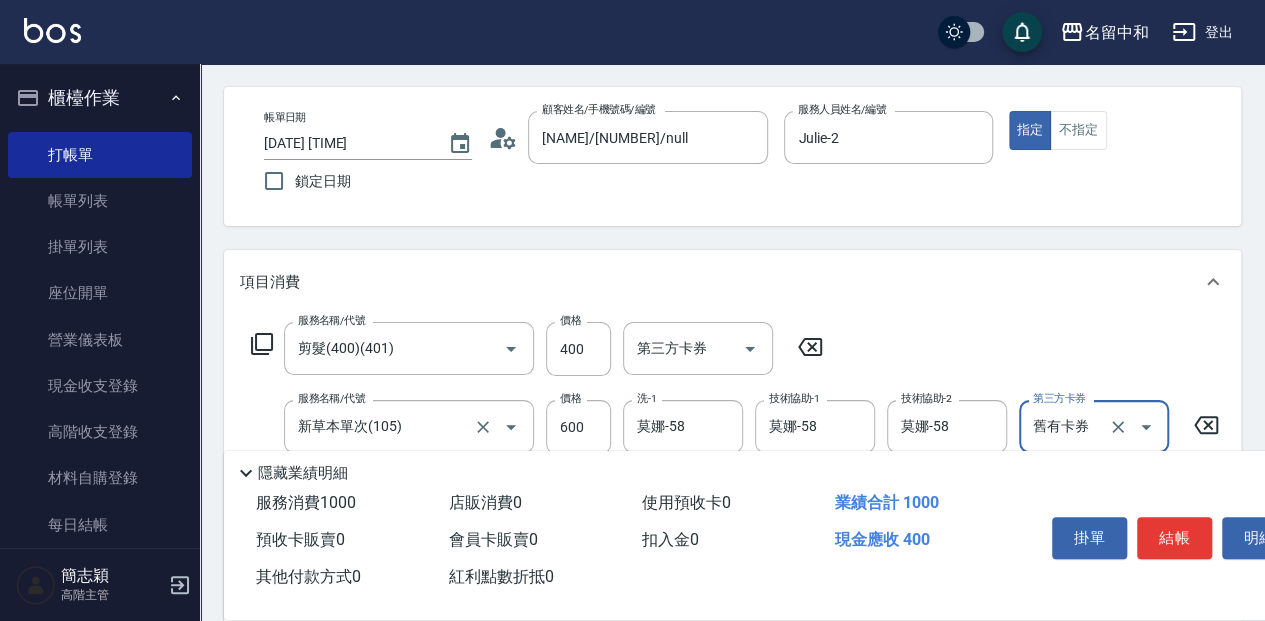 scroll, scrollTop: 133, scrollLeft: 0, axis: vertical 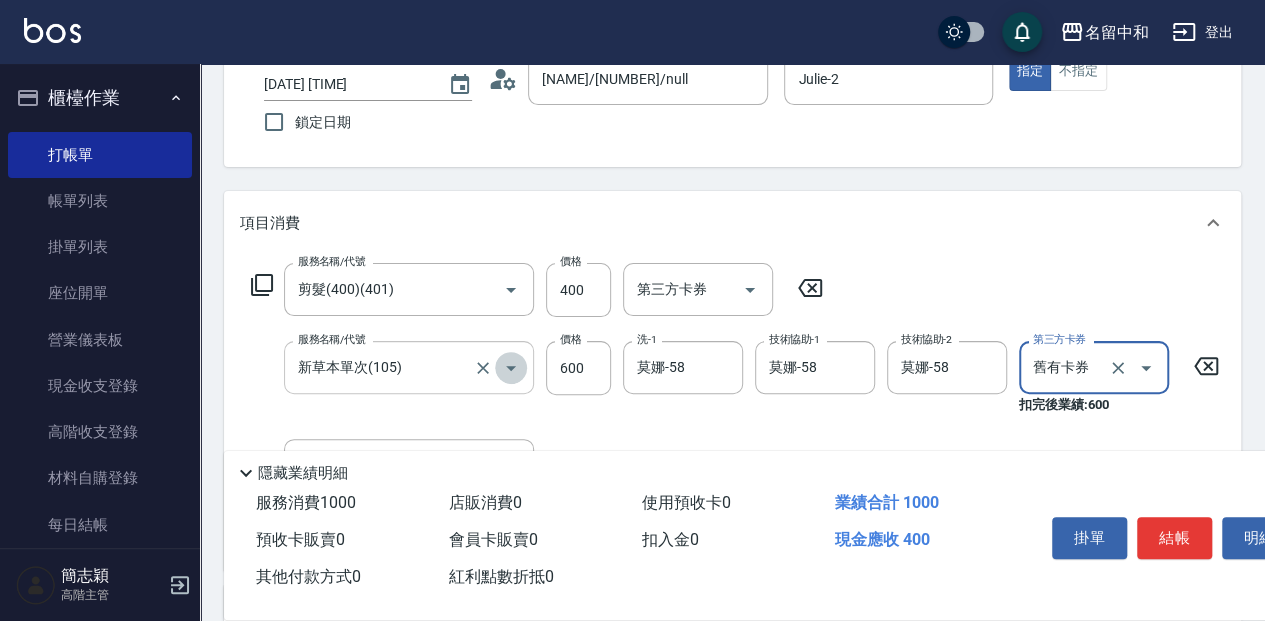 click 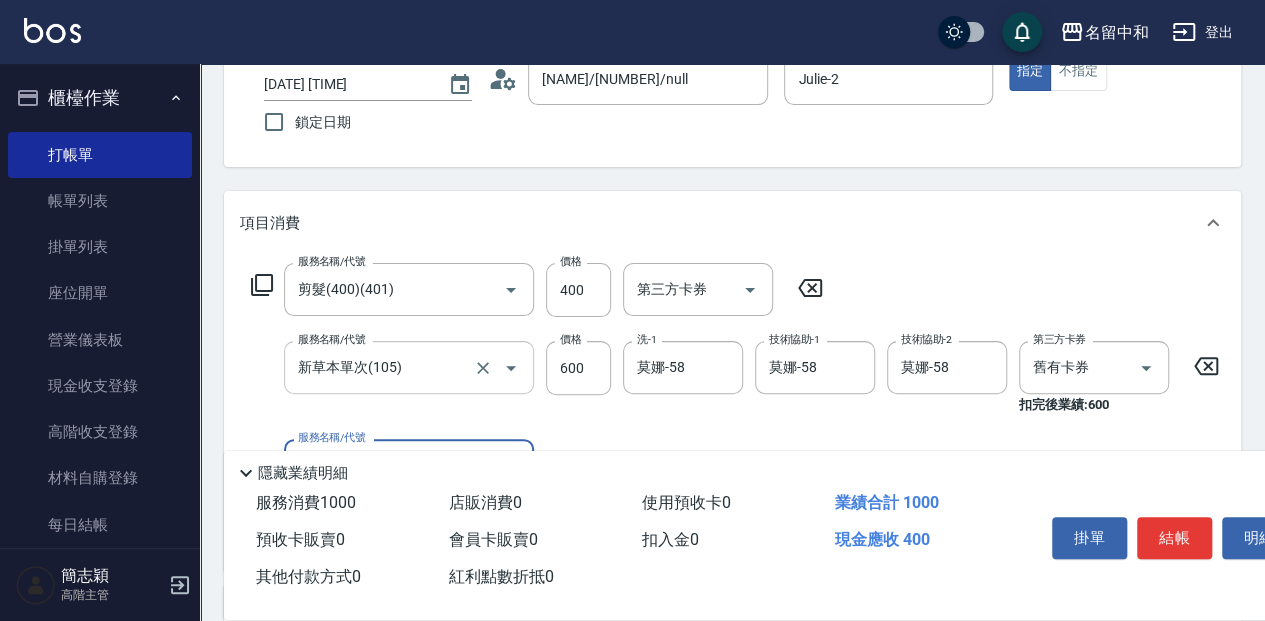 scroll, scrollTop: 200, scrollLeft: 0, axis: vertical 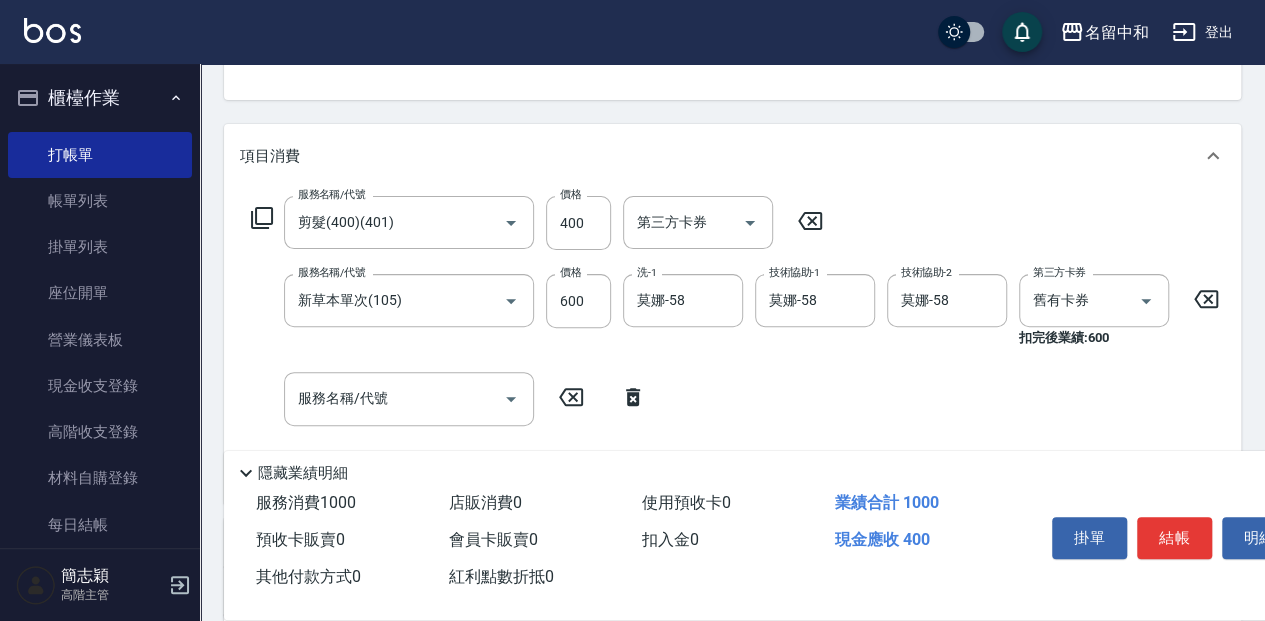 click 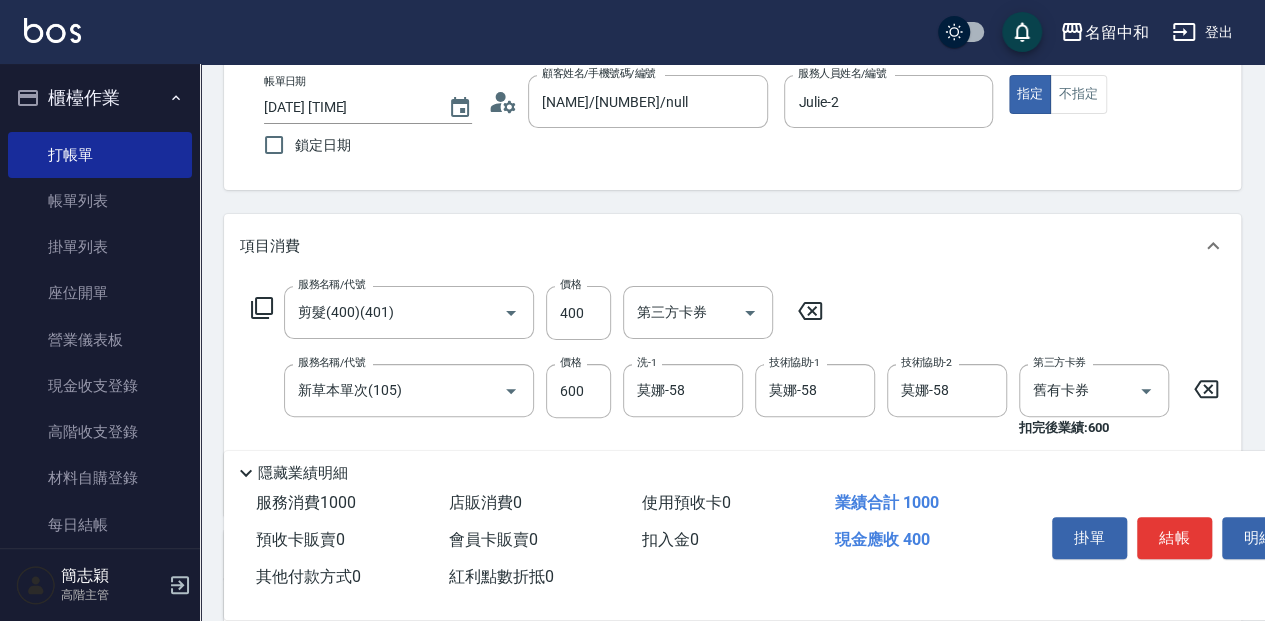 scroll, scrollTop: 133, scrollLeft: 0, axis: vertical 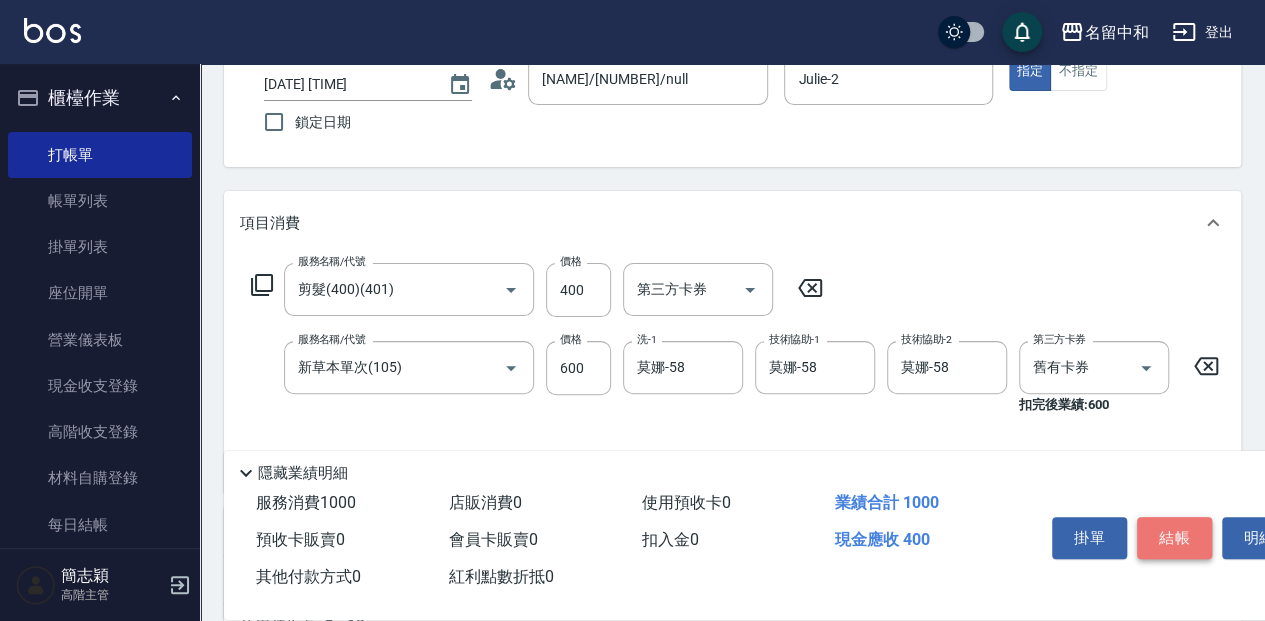 click on "結帳" at bounding box center (1174, 538) 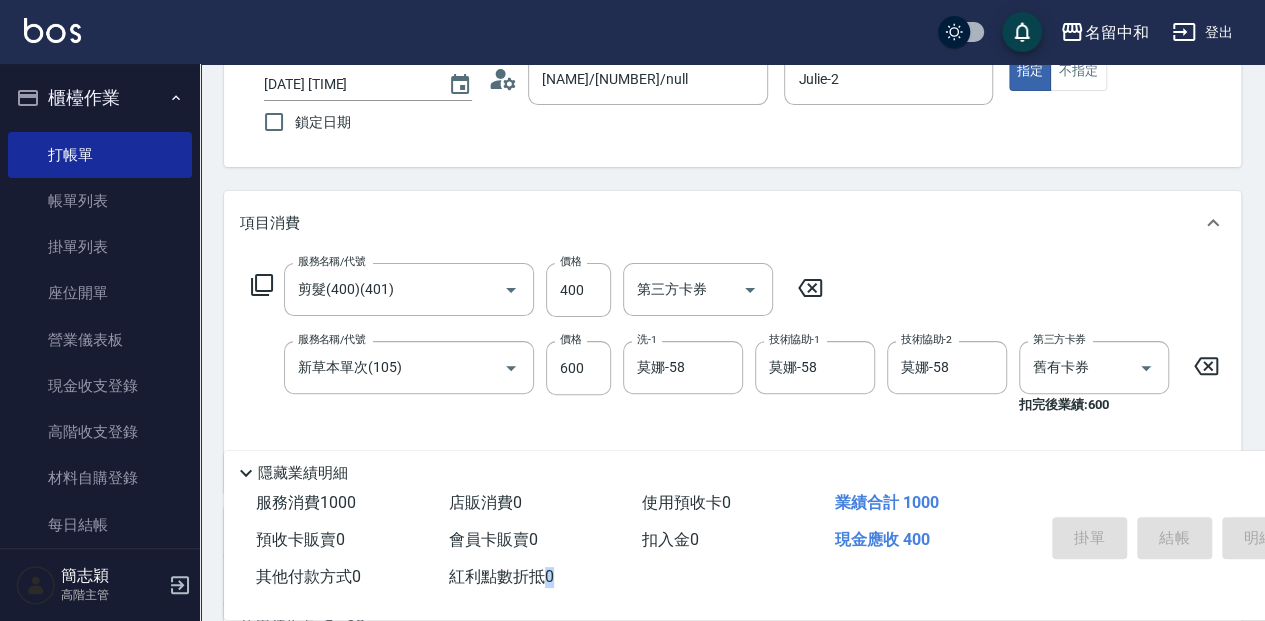 scroll, scrollTop: 64, scrollLeft: 0, axis: vertical 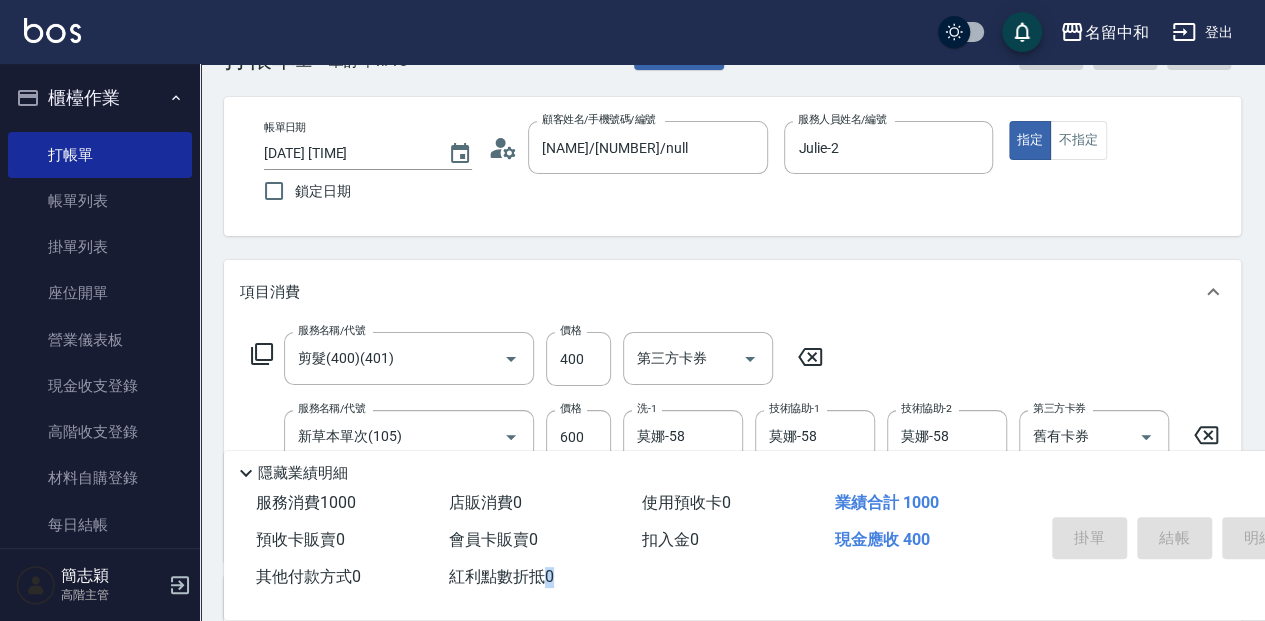 type on "2025/08/04 16:58" 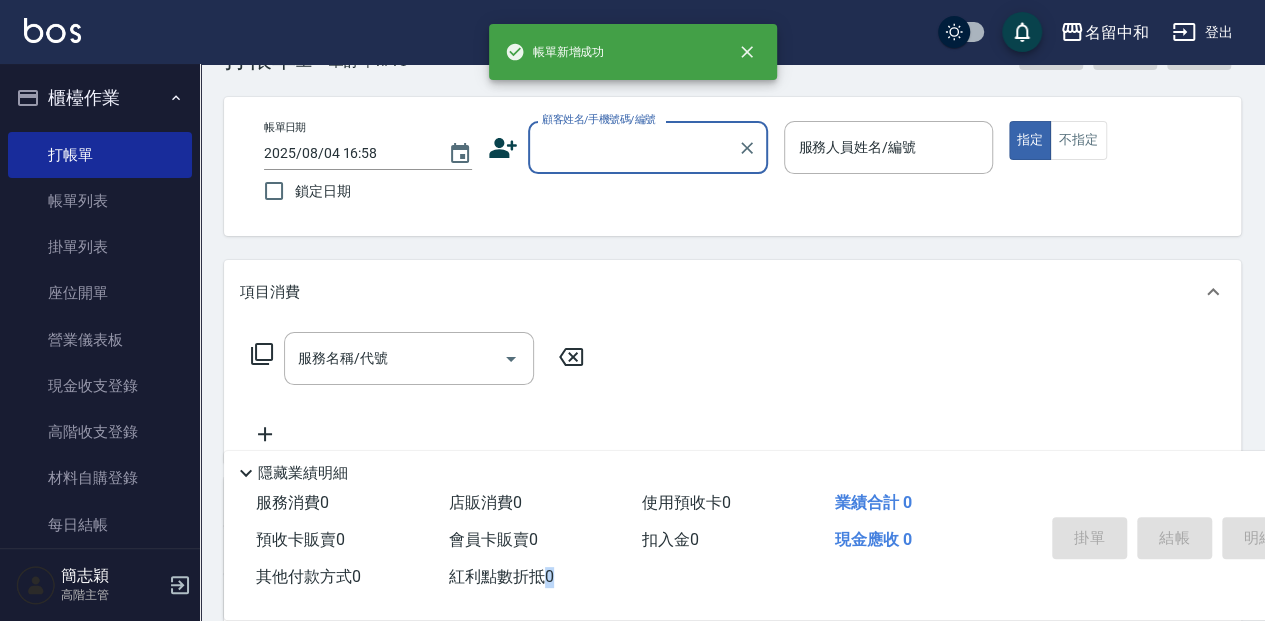 scroll, scrollTop: 0, scrollLeft: 0, axis: both 